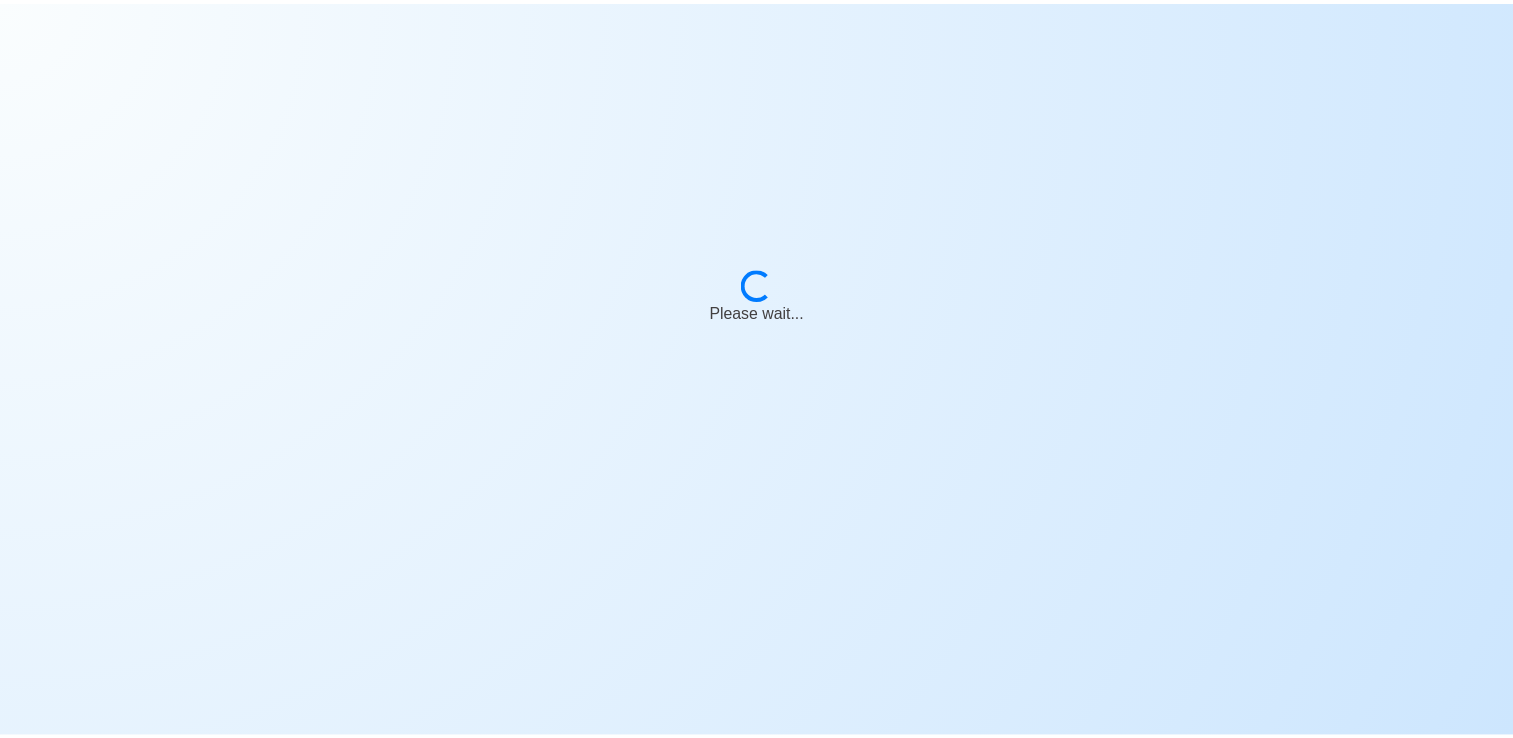 scroll, scrollTop: 0, scrollLeft: 0, axis: both 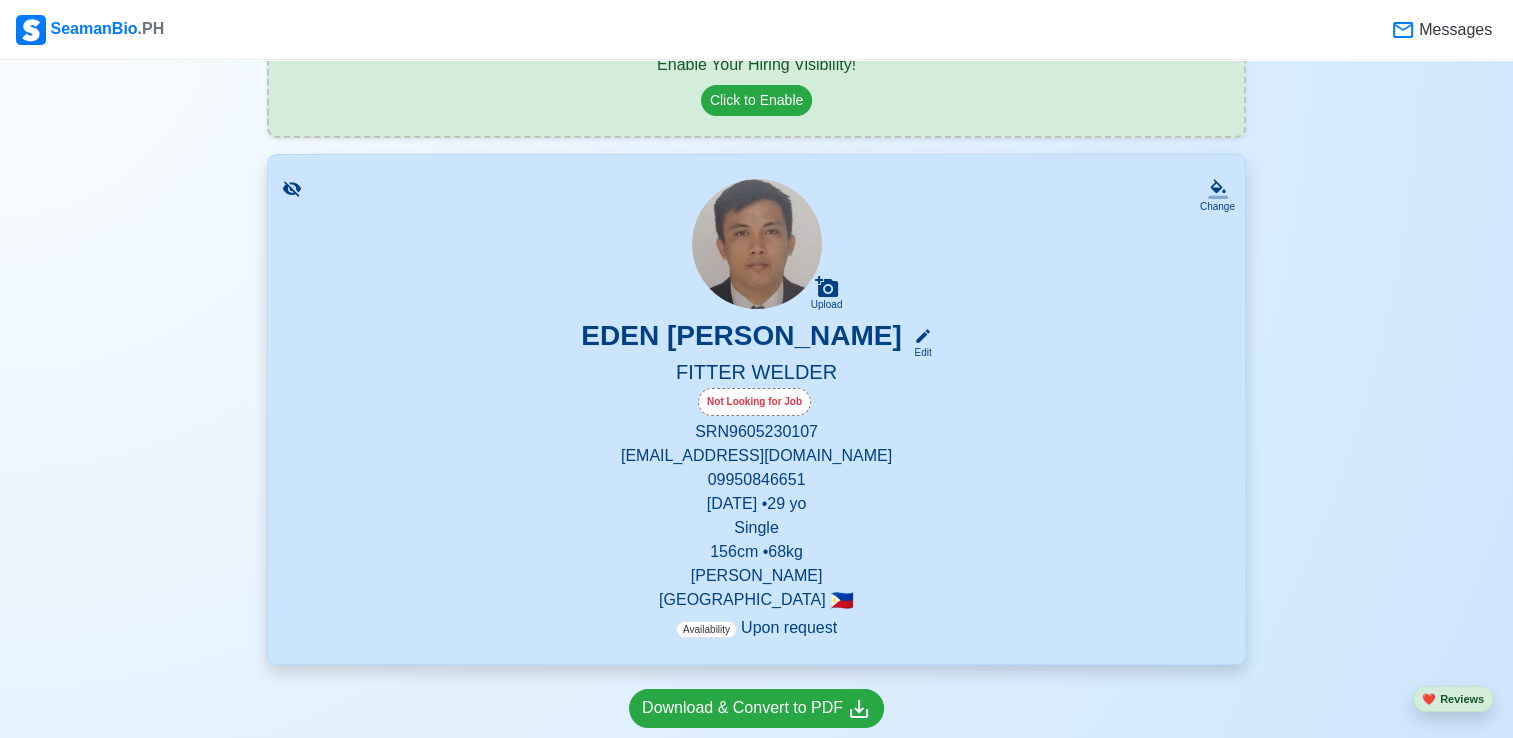 click at bounding box center (757, 244) 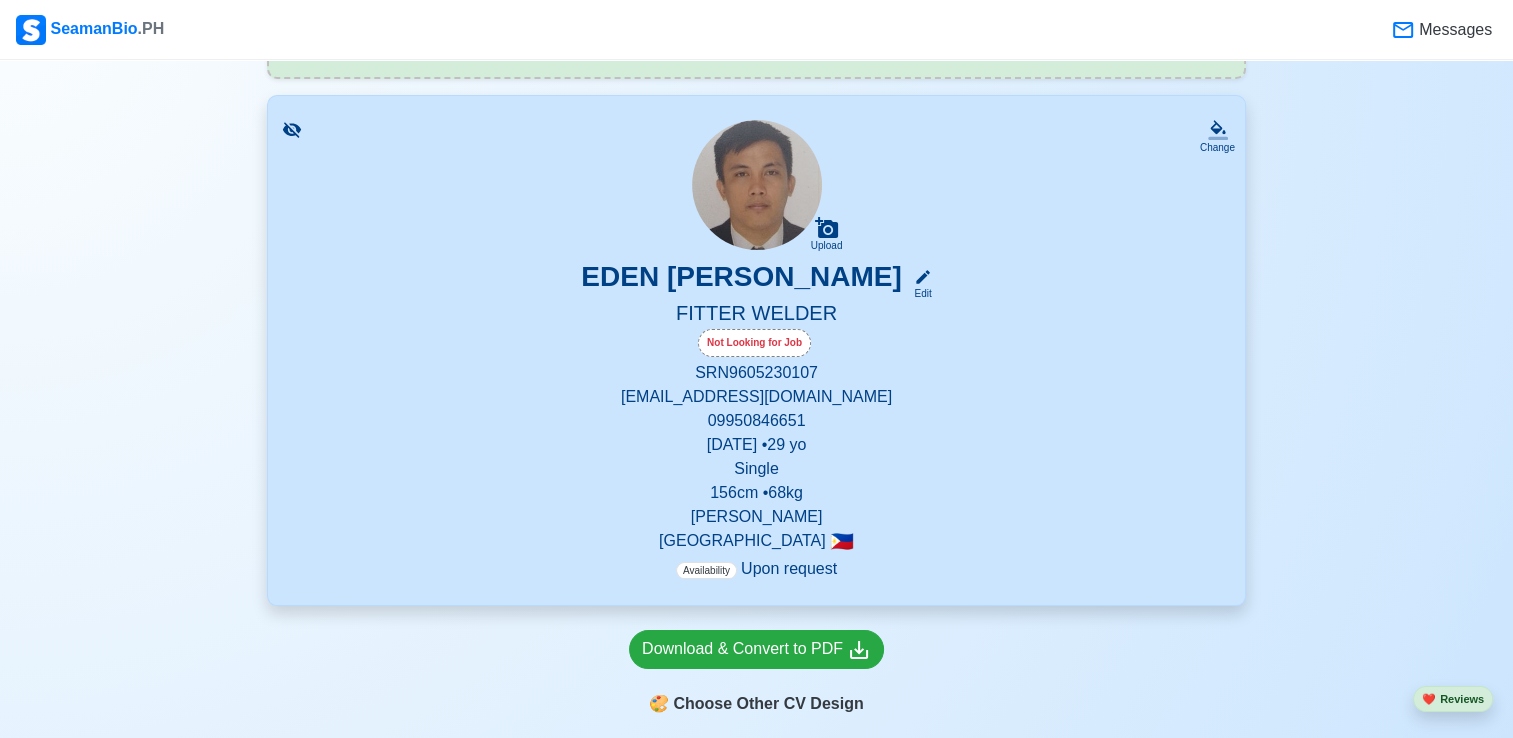 scroll, scrollTop: 212, scrollLeft: 0, axis: vertical 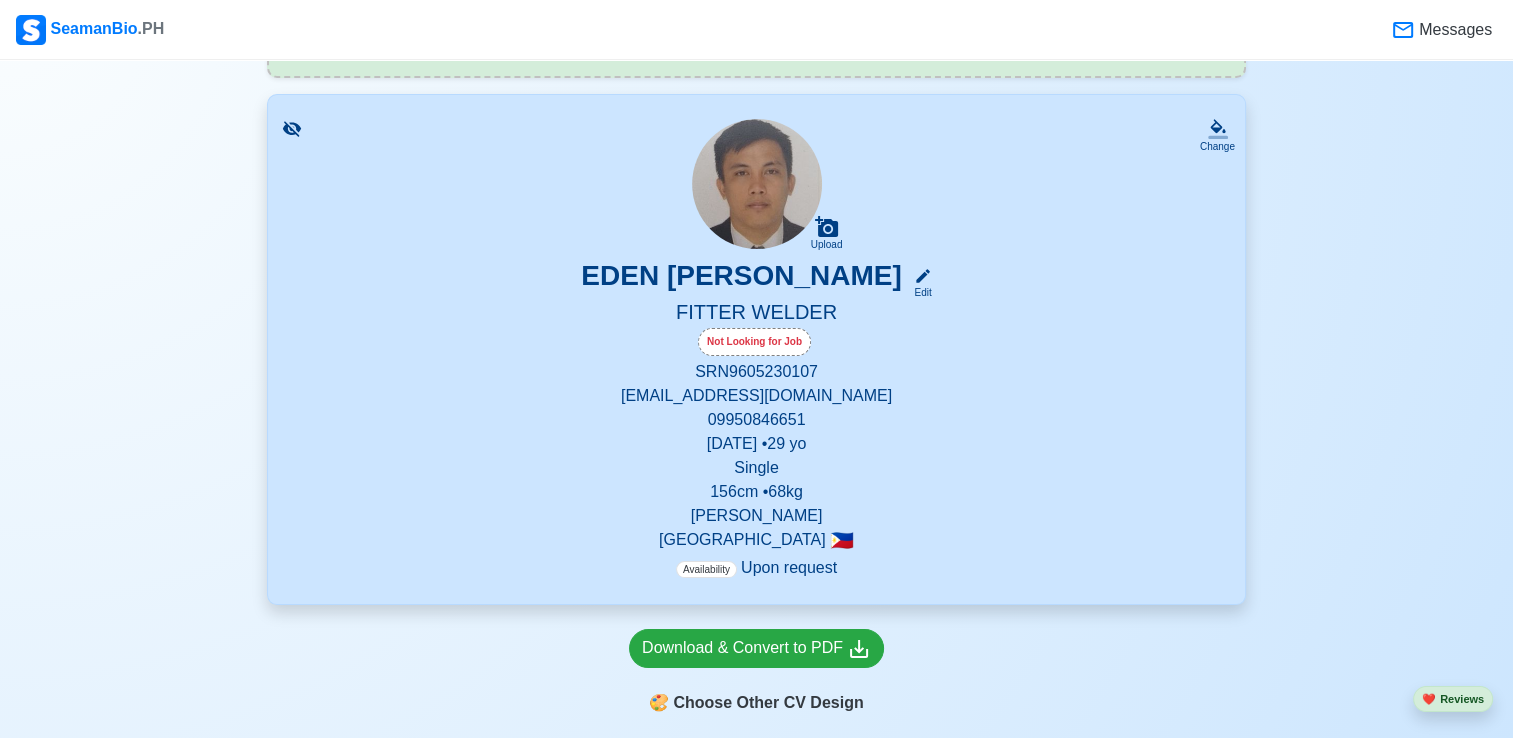 click on "Not Looking for Job" at bounding box center [754, 342] 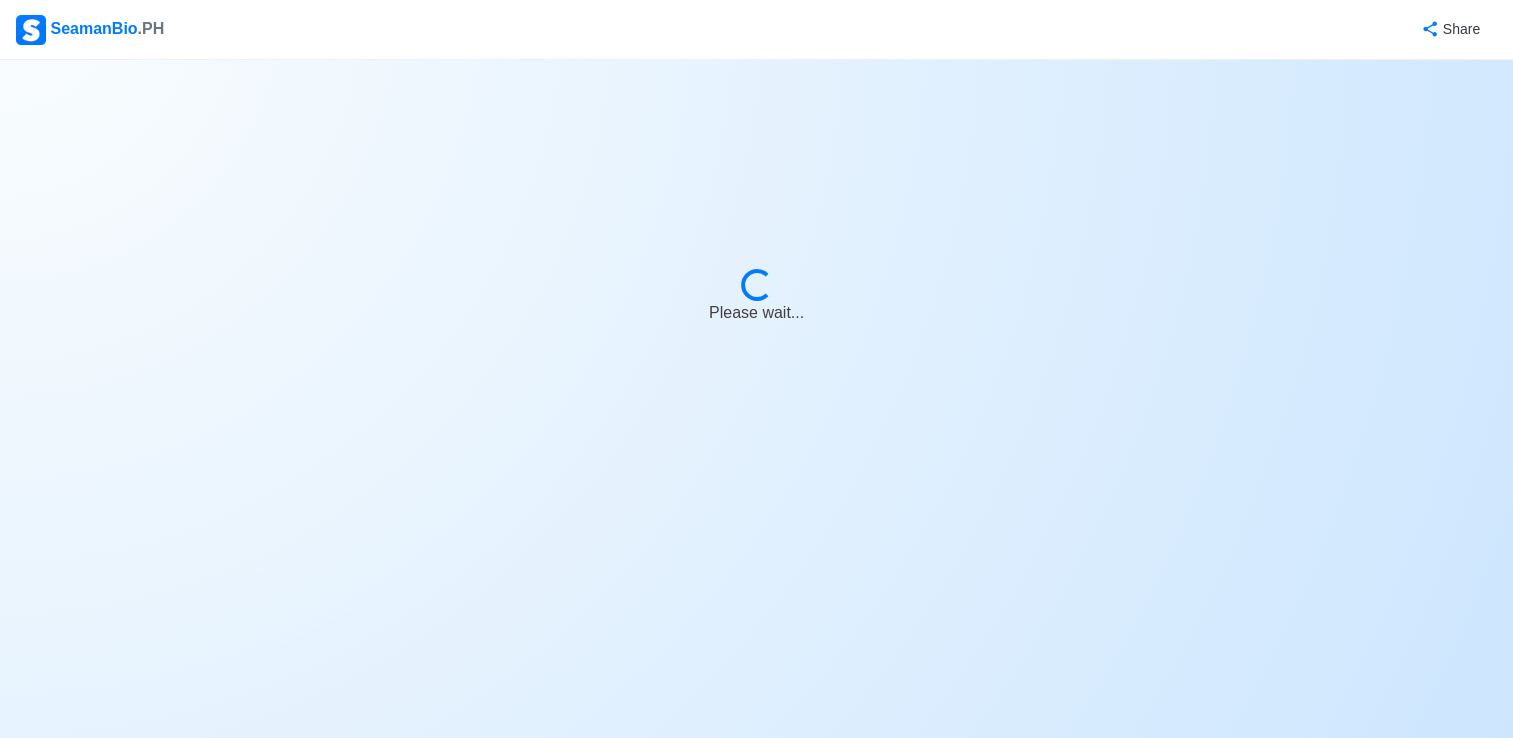 select on "Visible for Hiring" 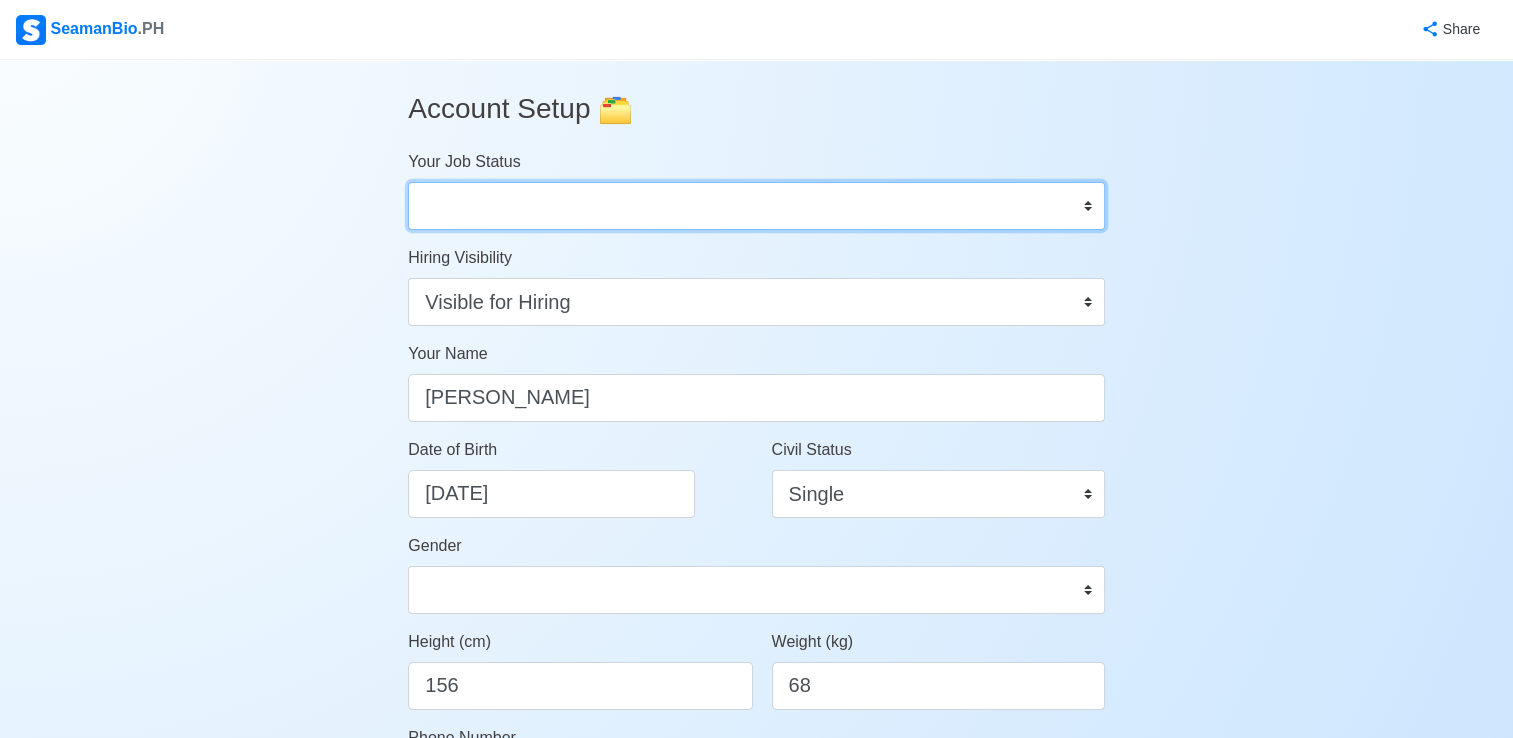 click on "Onboard Actively Looking for Job Not Looking for Job" at bounding box center [756, 206] 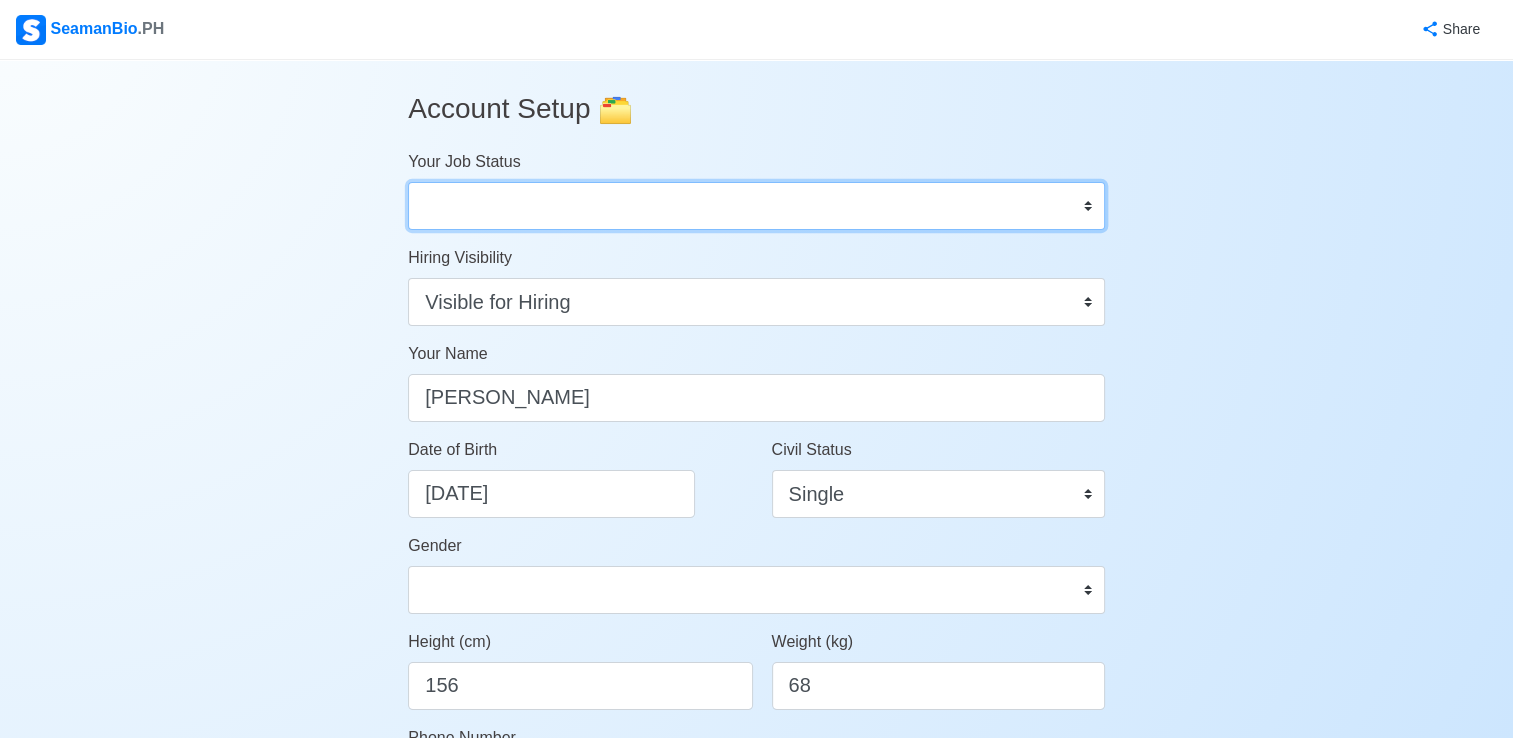 select on "Actively Looking for Job" 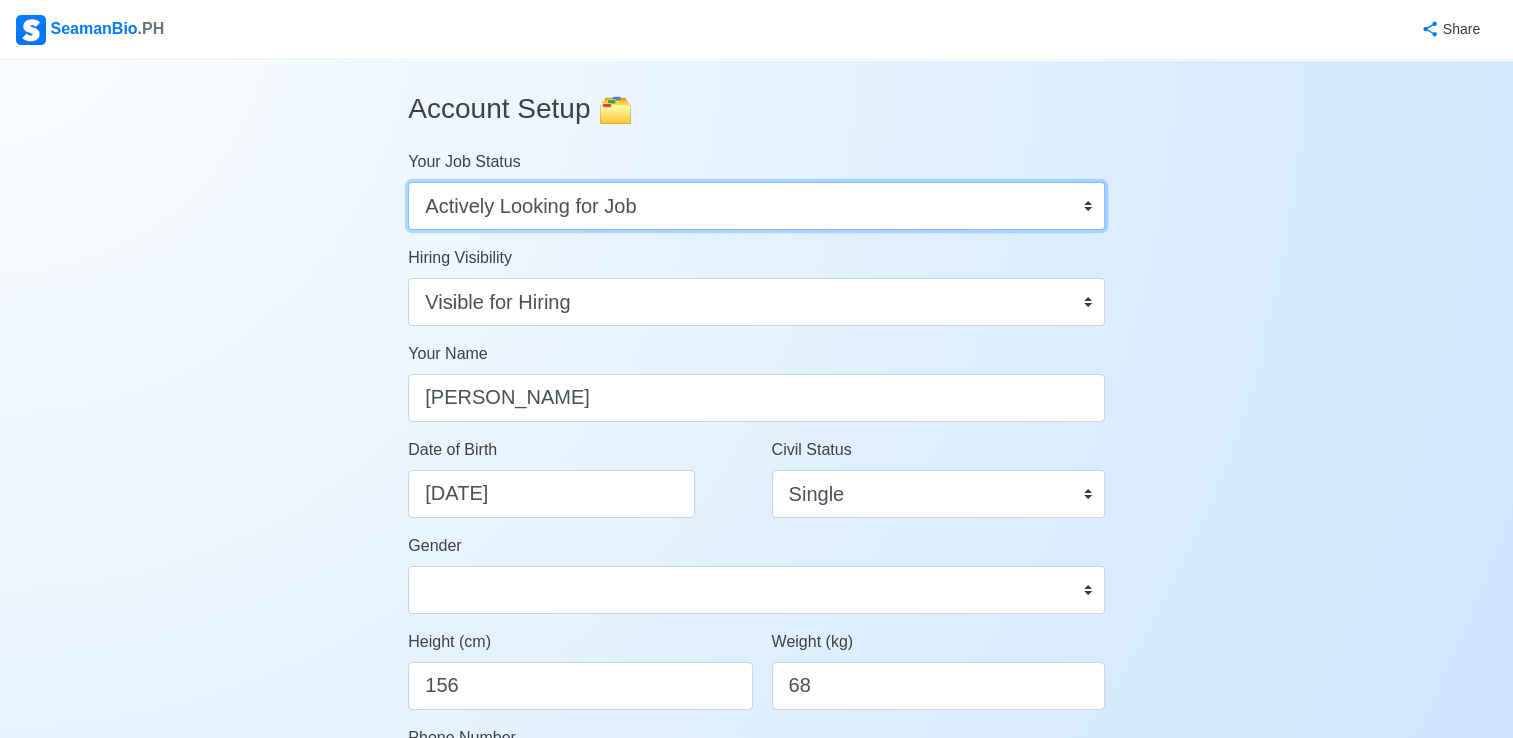 click on "Onboard Actively Looking for Job Not Looking for Job" at bounding box center (756, 206) 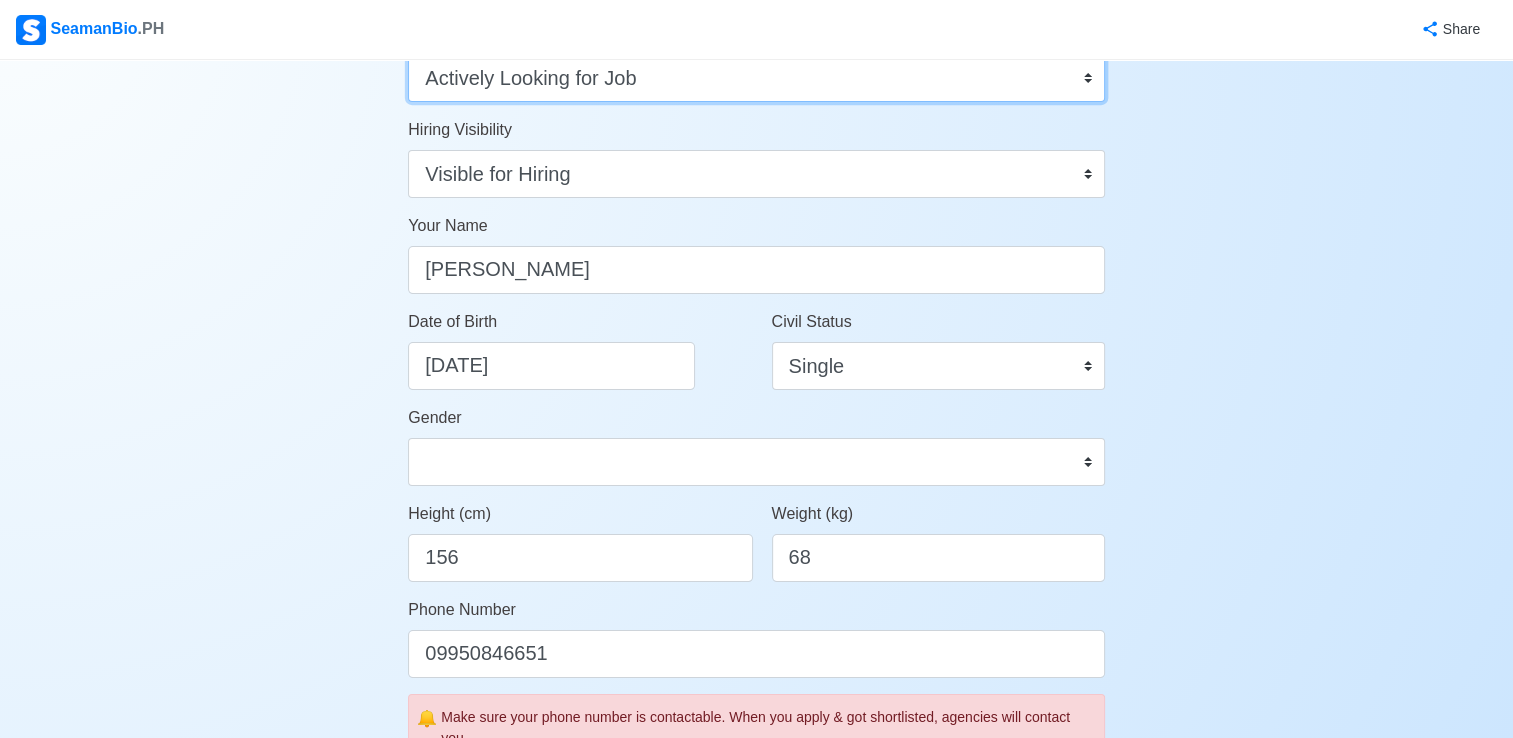 scroll, scrollTop: 130, scrollLeft: 0, axis: vertical 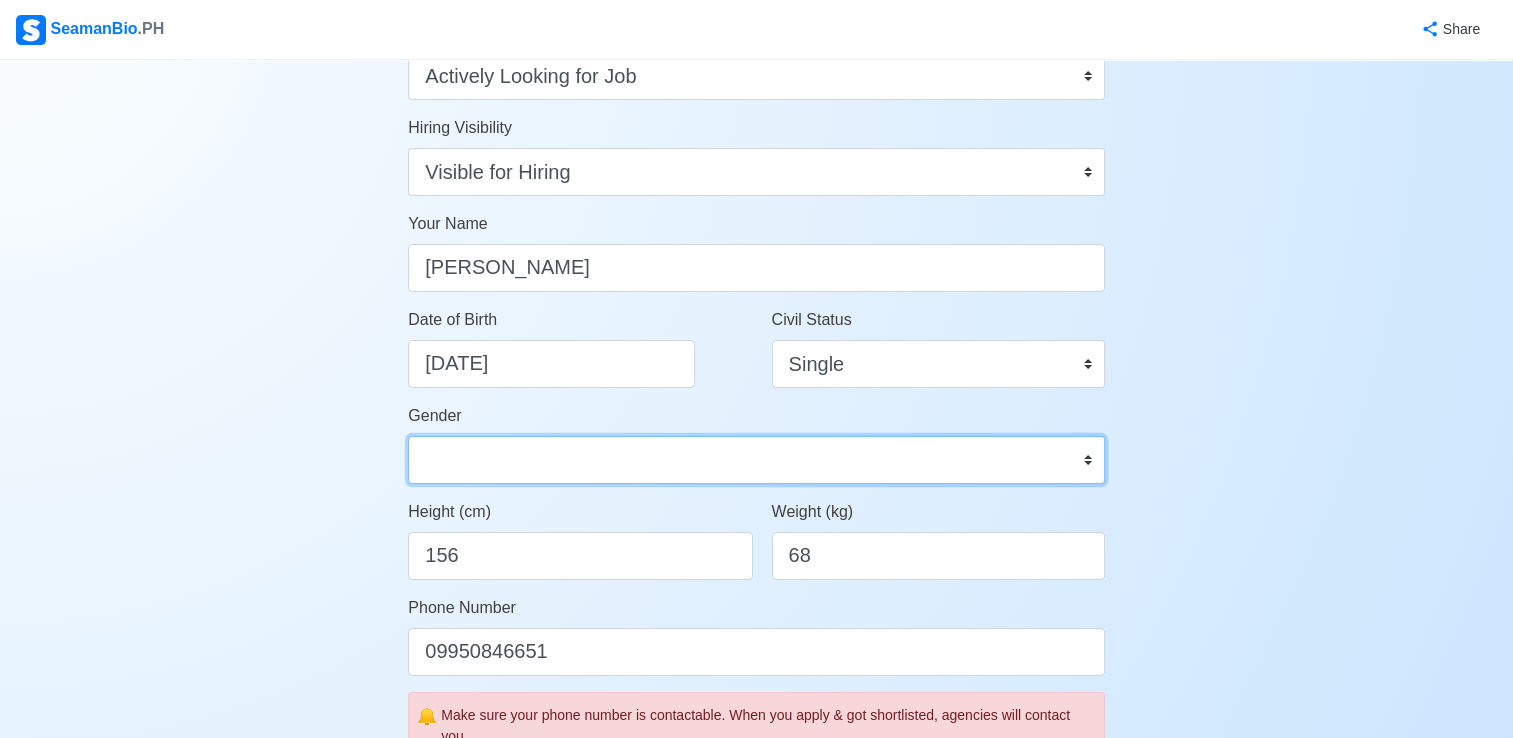 click on "[DEMOGRAPHIC_DATA] [DEMOGRAPHIC_DATA]" at bounding box center (756, 460) 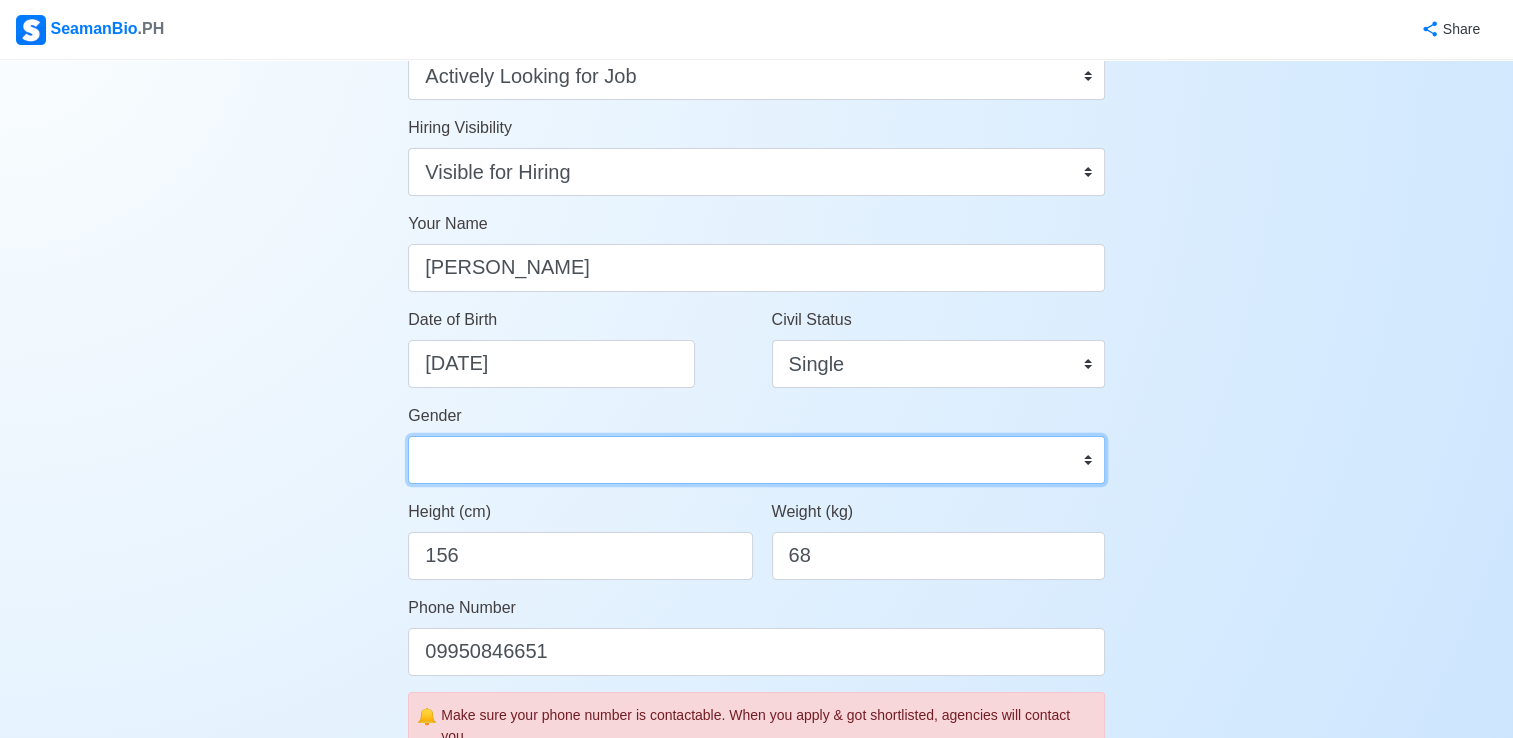 select on "[DEMOGRAPHIC_DATA]" 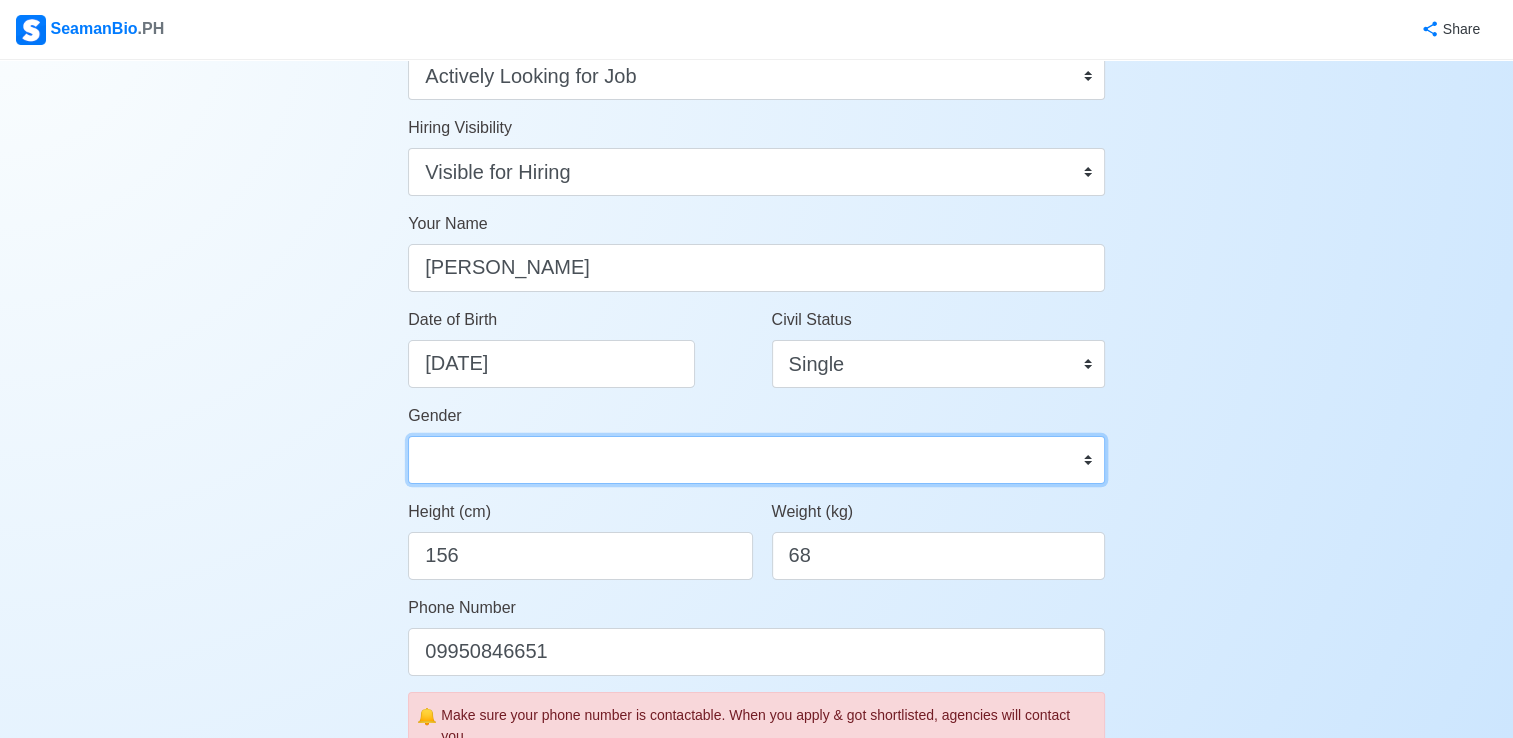 click on "[DEMOGRAPHIC_DATA] [DEMOGRAPHIC_DATA]" at bounding box center [756, 460] 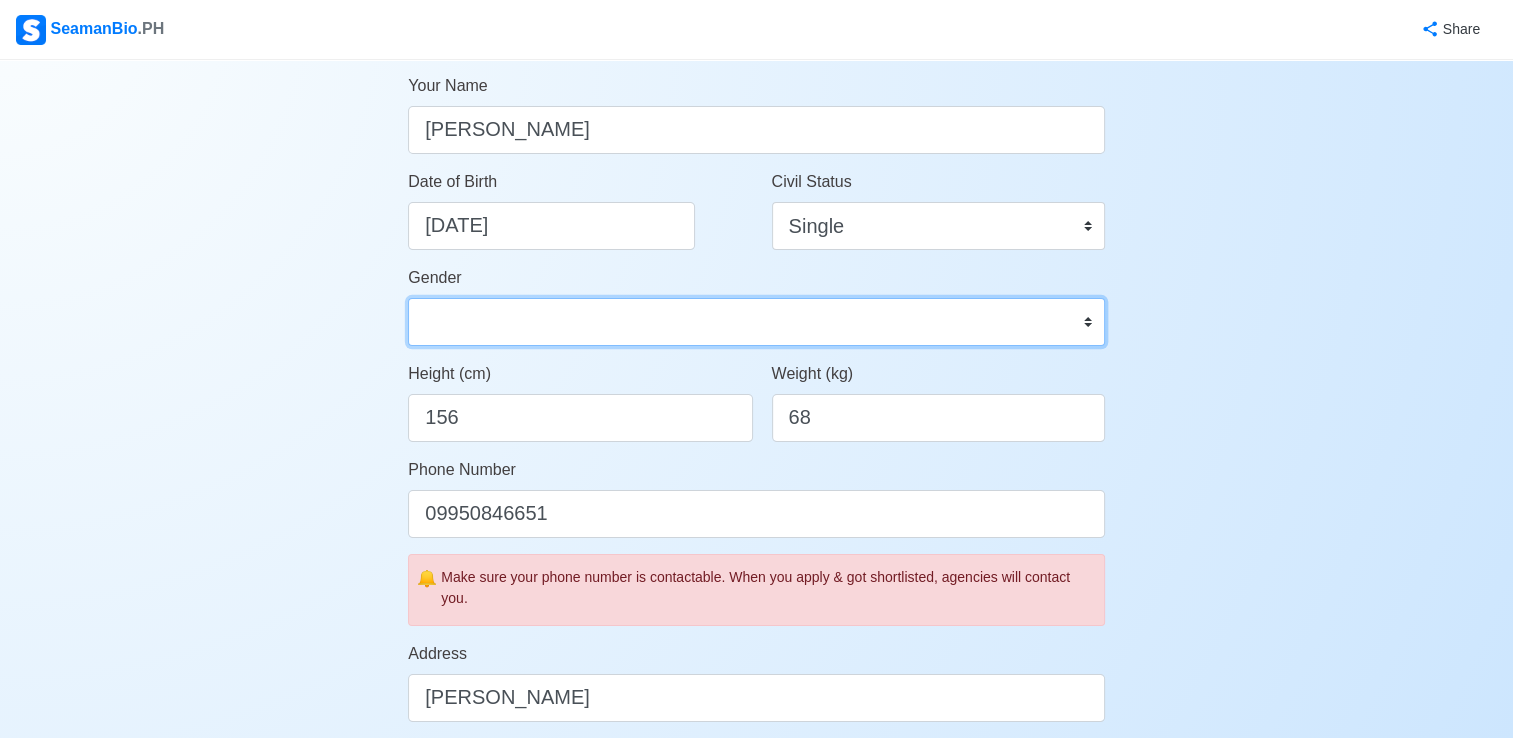 scroll, scrollTop: 295, scrollLeft: 0, axis: vertical 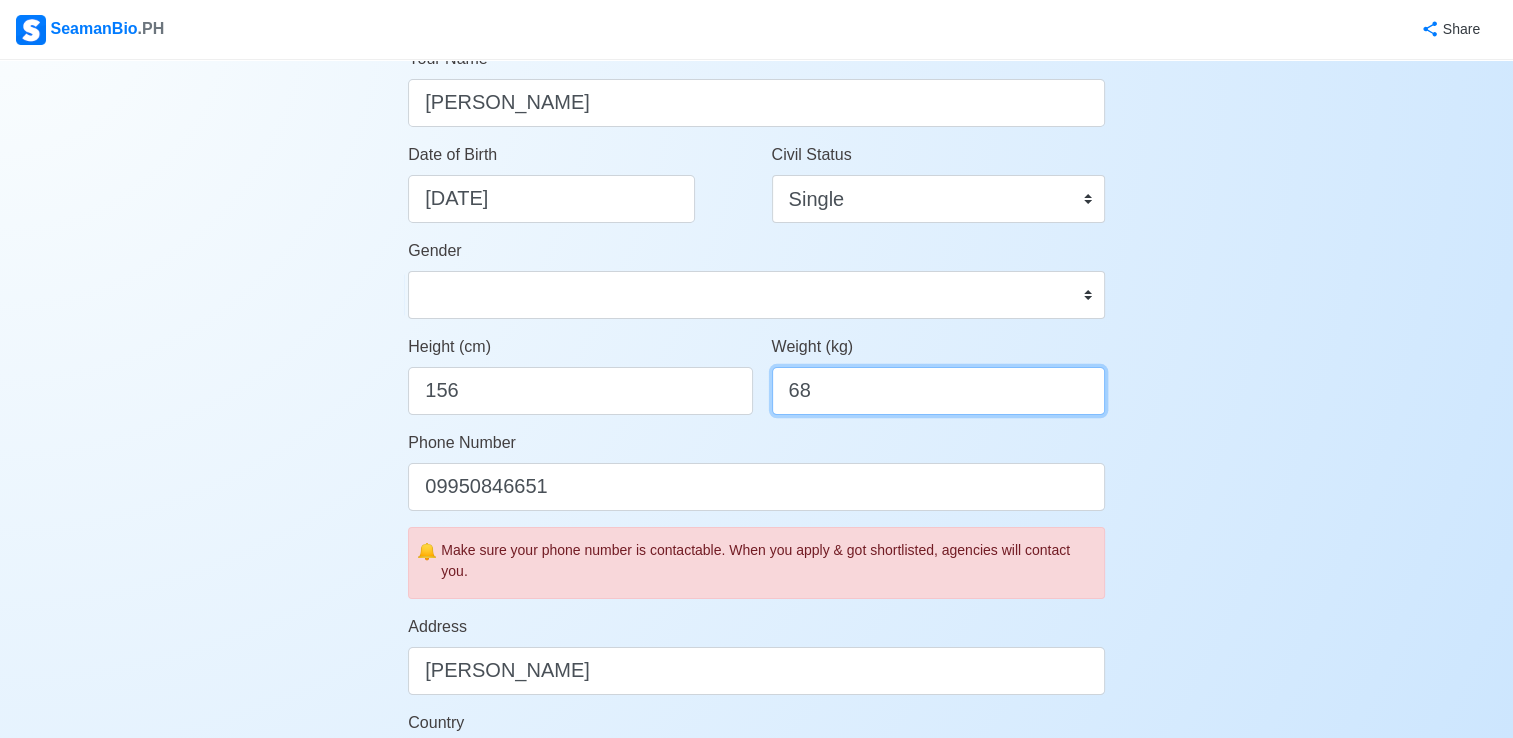 click on "68" at bounding box center (938, 391) 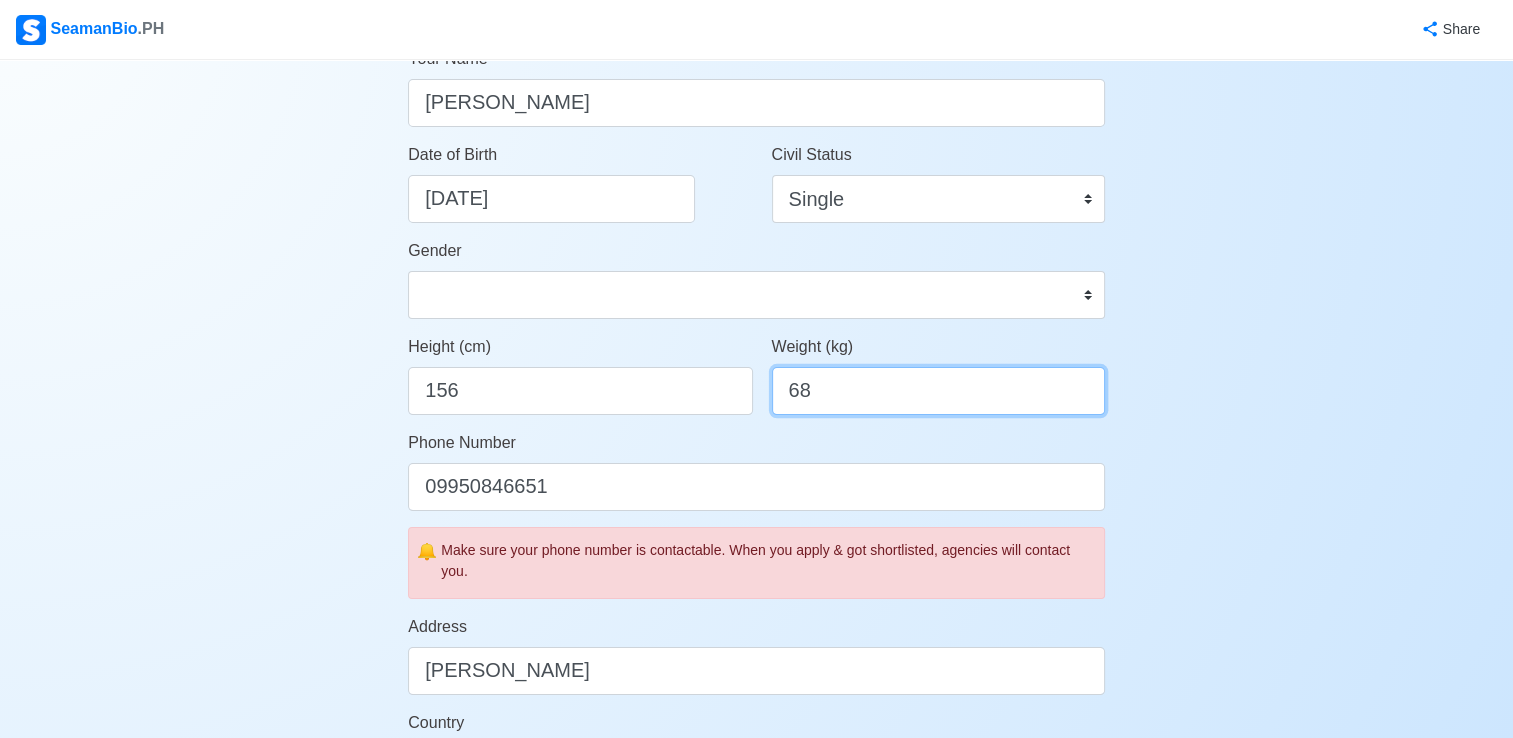 type on "6" 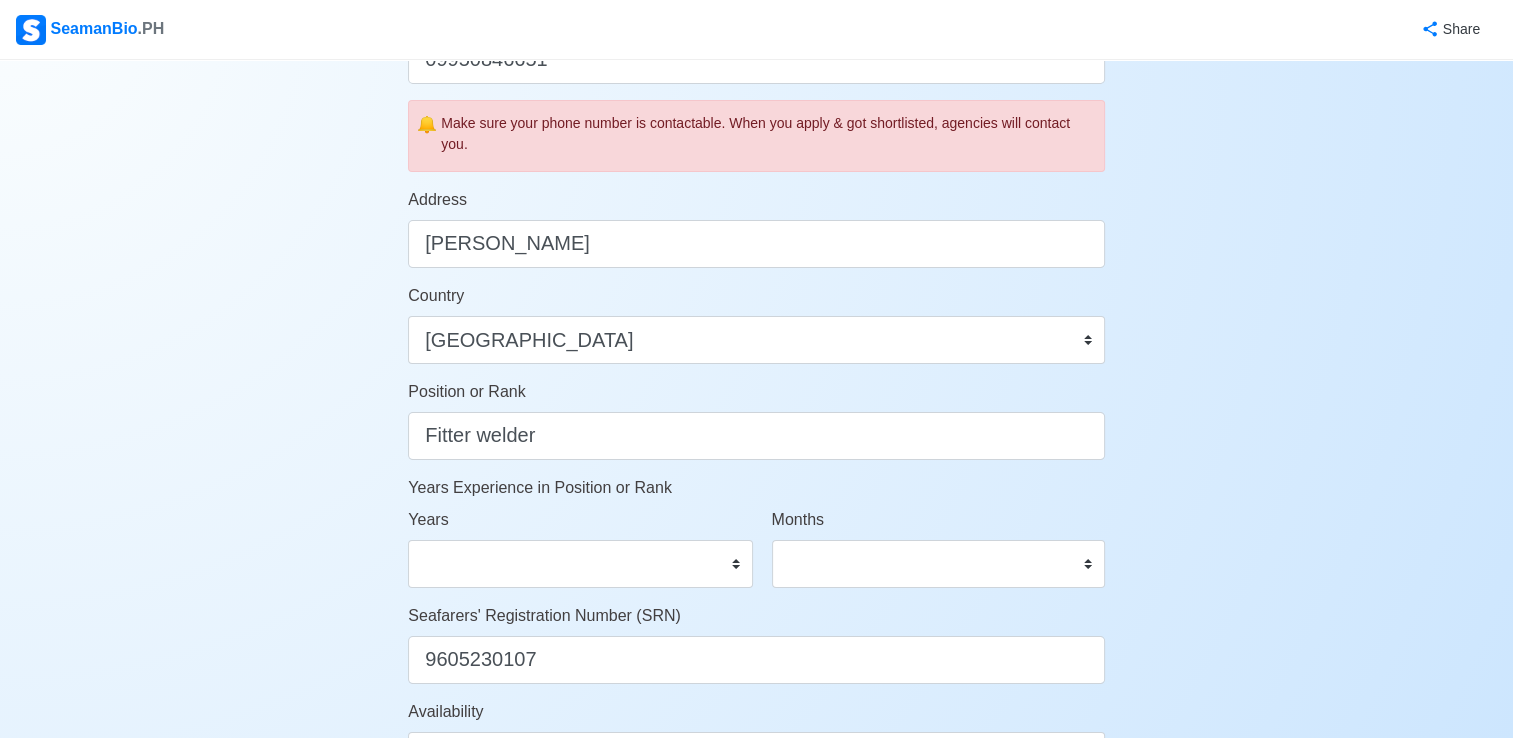 scroll, scrollTop: 720, scrollLeft: 0, axis: vertical 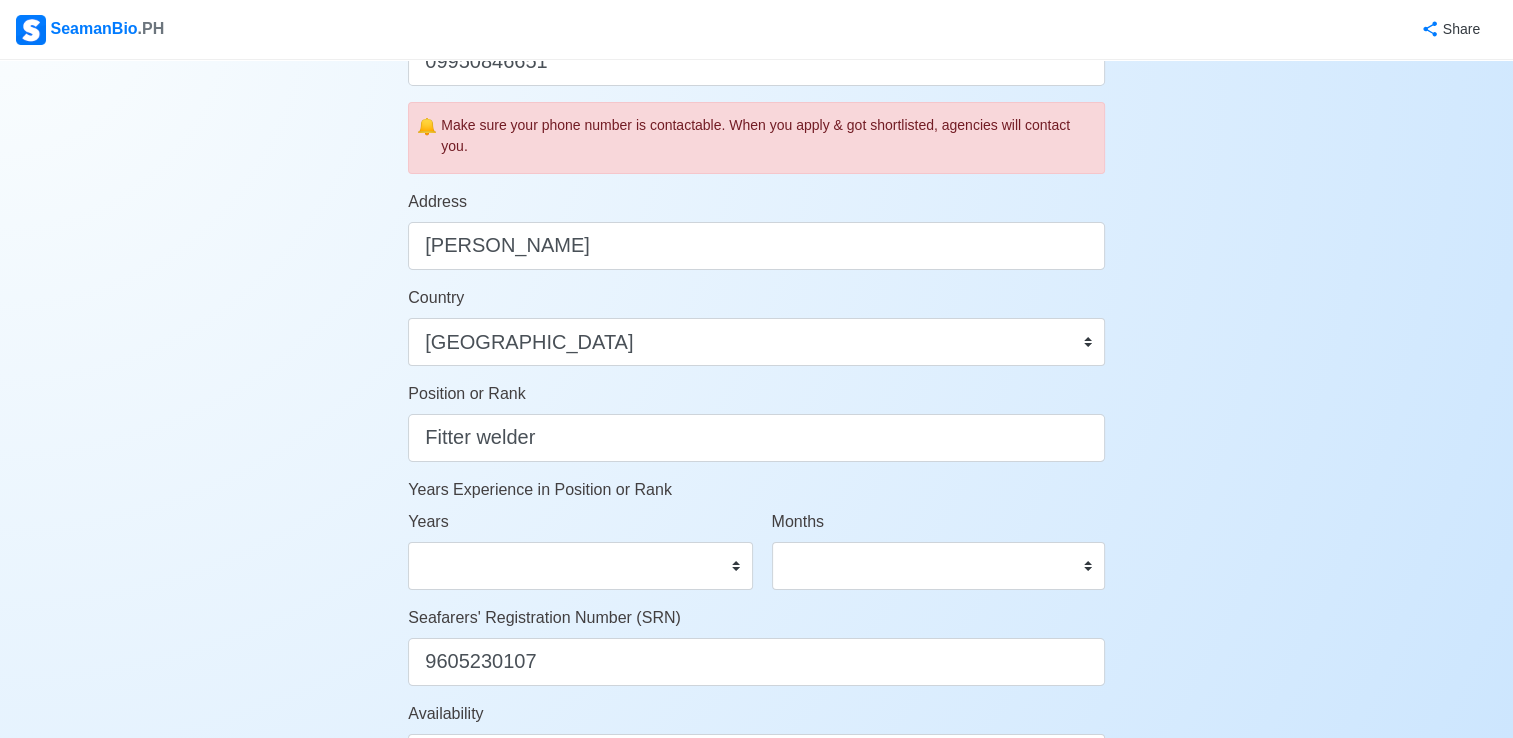 type on "58" 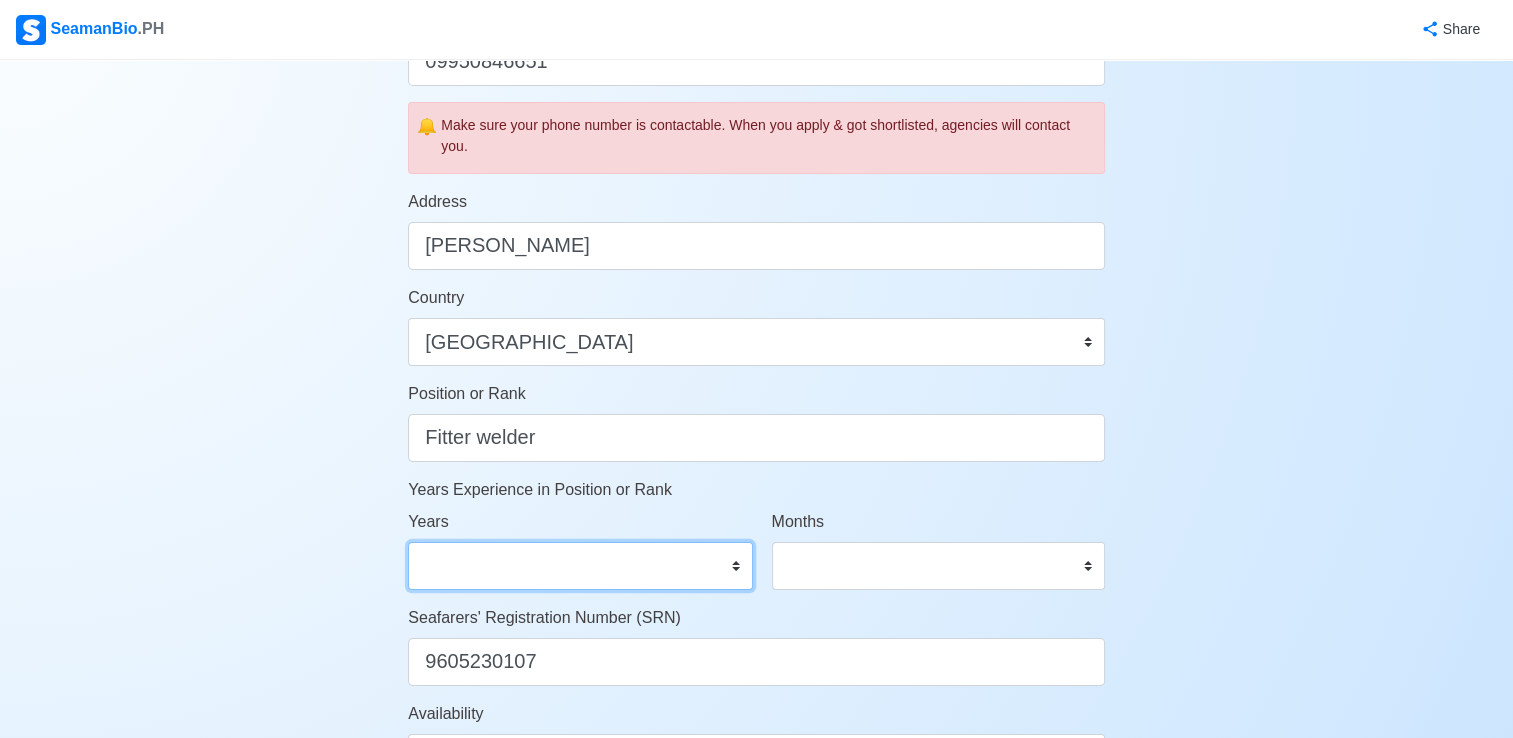 click on "0 1 2 3 4 5 6 7 8 9 10 11 12 13 14 15 16 17 18 19 20 21 22 23 24 25 26 27 28 29 30 31 32 33 34 35 36 37 38 39 40 41 42 43 44 45 46 47 48 49 50" at bounding box center [580, 566] 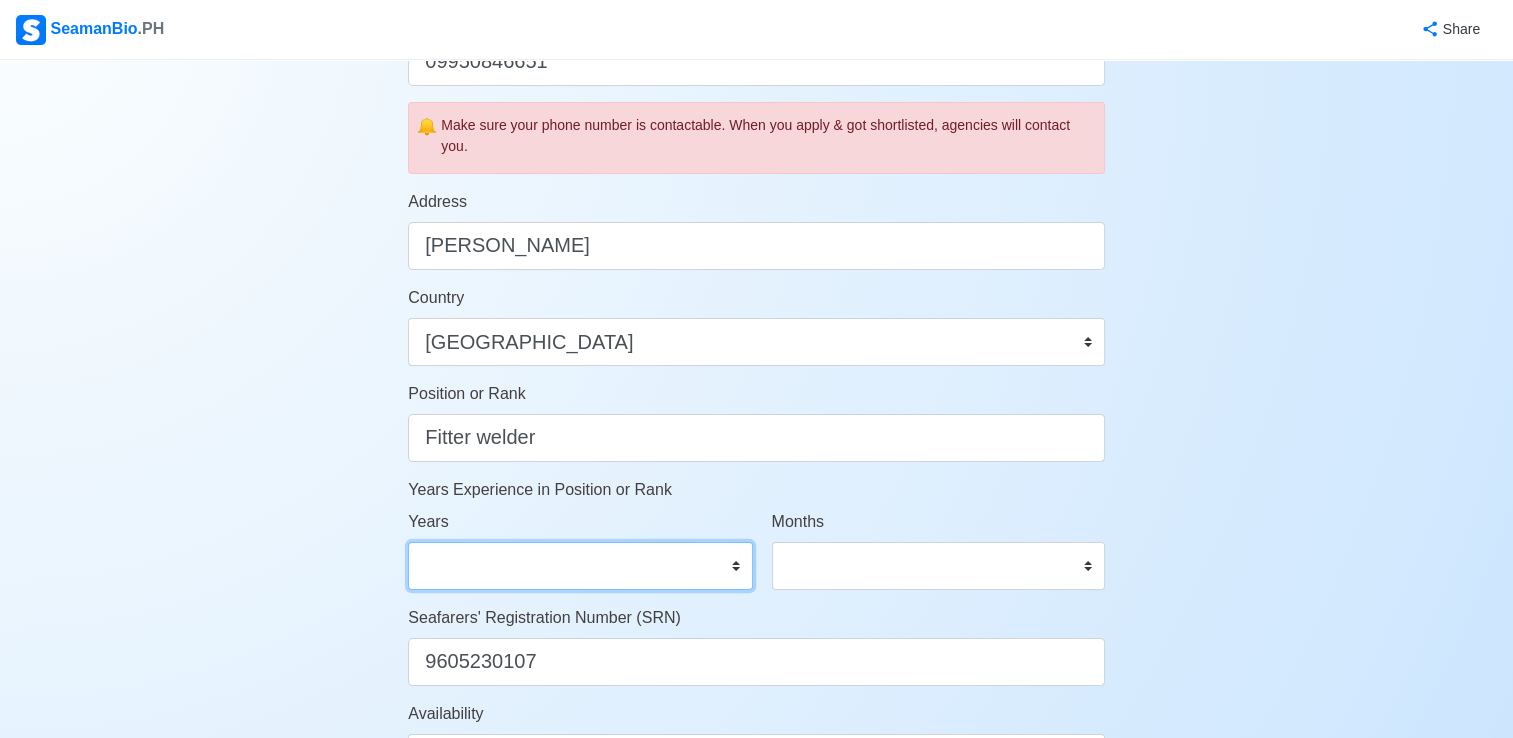 select on "1" 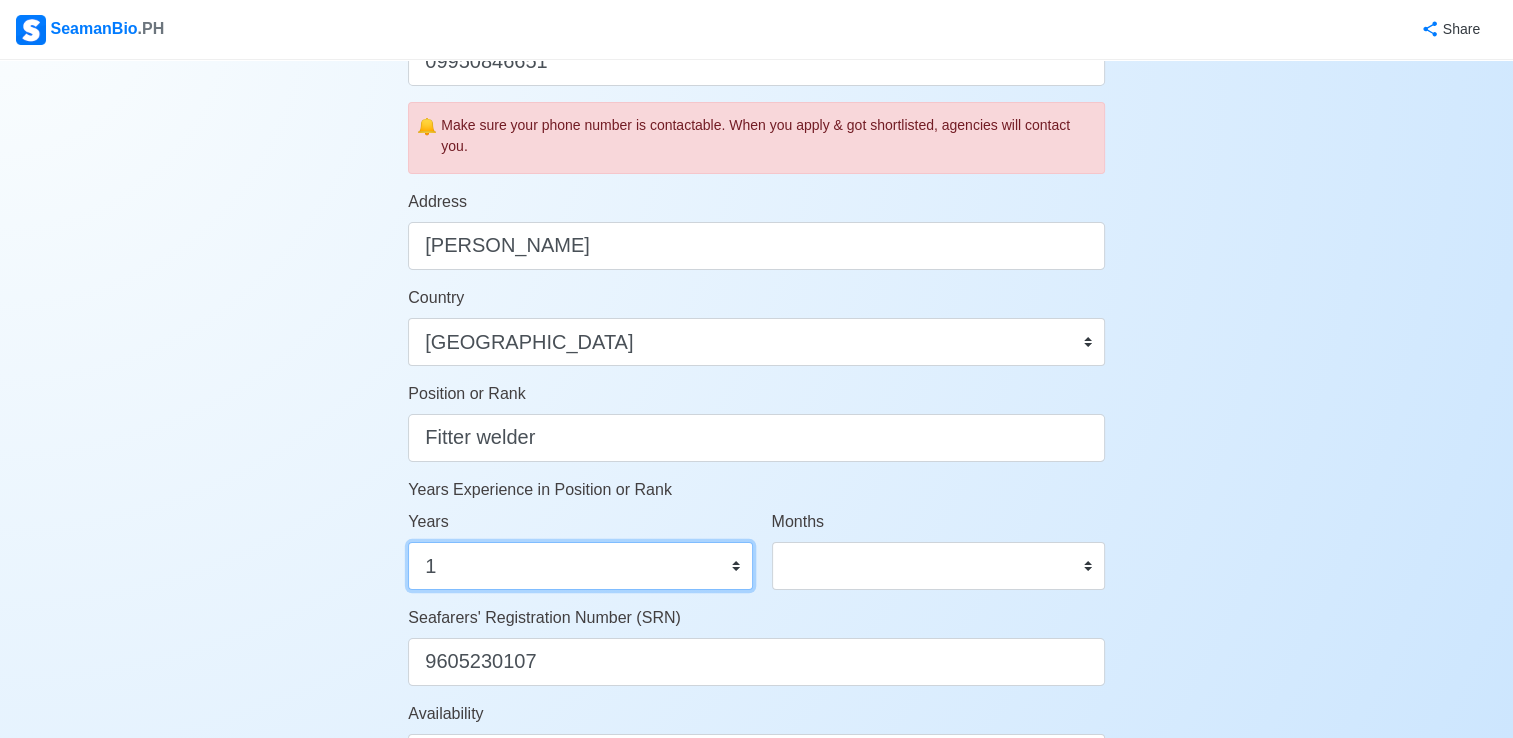 click on "0 1 2 3 4 5 6 7 8 9 10 11 12 13 14 15 16 17 18 19 20 21 22 23 24 25 26 27 28 29 30 31 32 33 34 35 36 37 38 39 40 41 42 43 44 45 46 47 48 49 50" at bounding box center (580, 566) 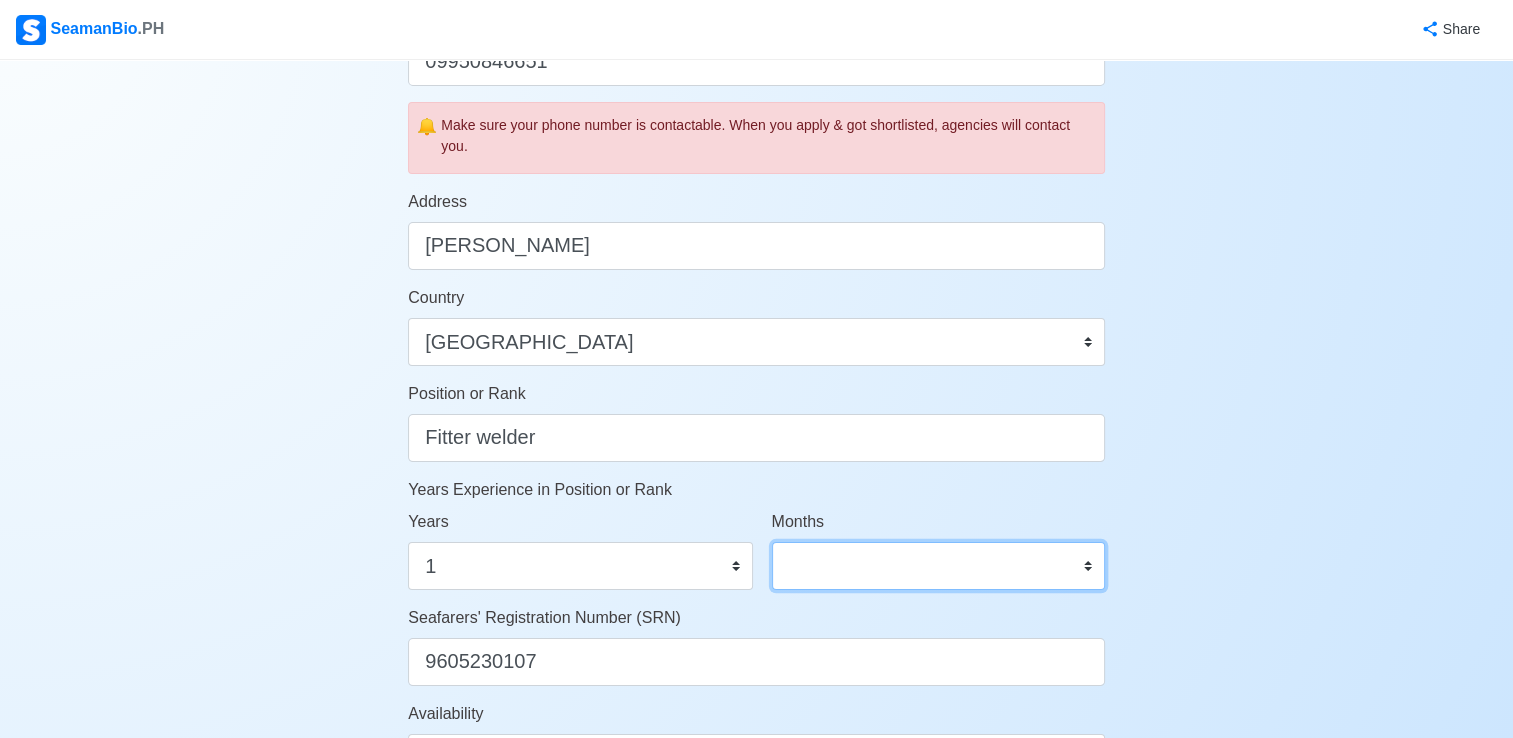 click on "0 1 2 3 4 5 6 7 8 9 10 11" at bounding box center (938, 566) 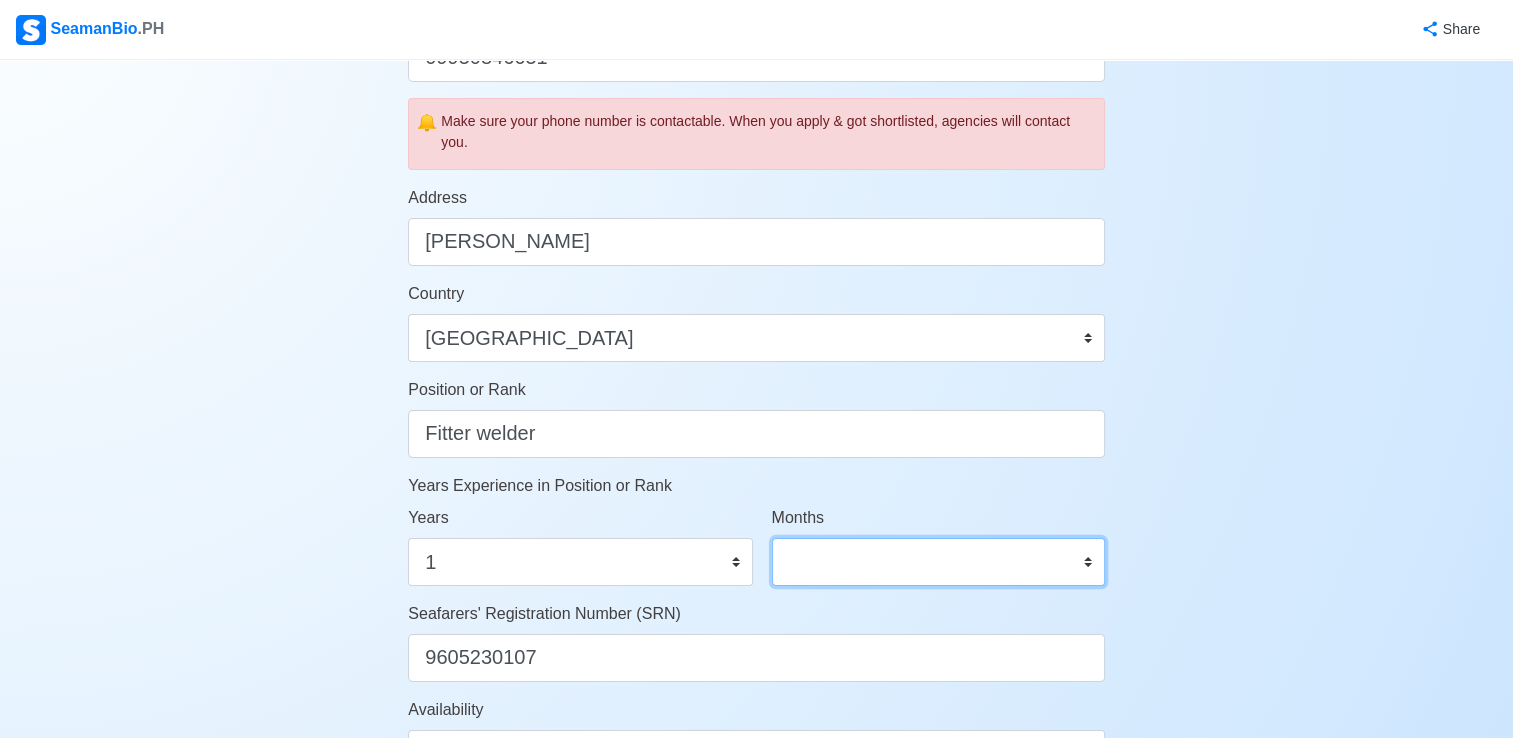 scroll, scrollTop: 724, scrollLeft: 0, axis: vertical 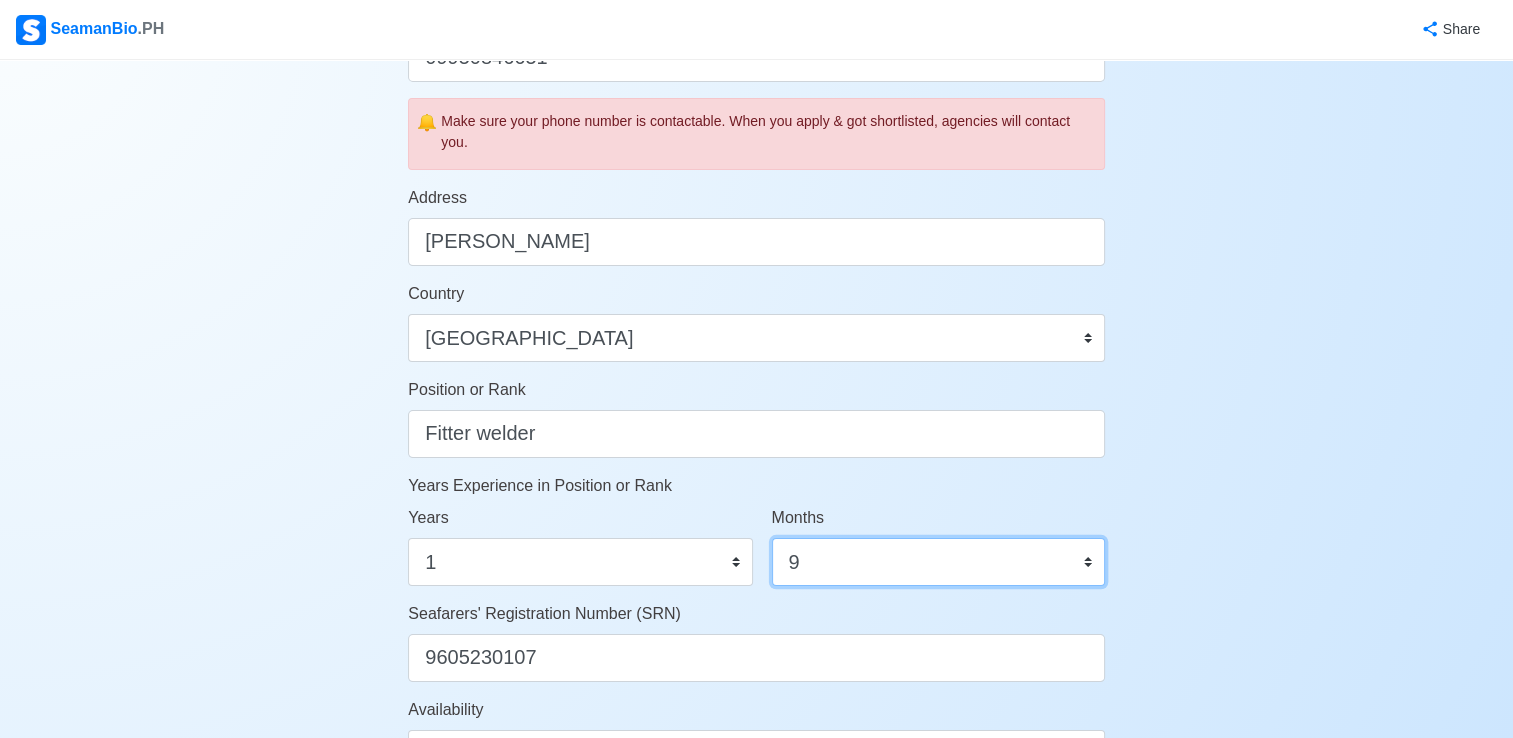 click on "0 1 2 3 4 5 6 7 8 9 10 11" at bounding box center (938, 562) 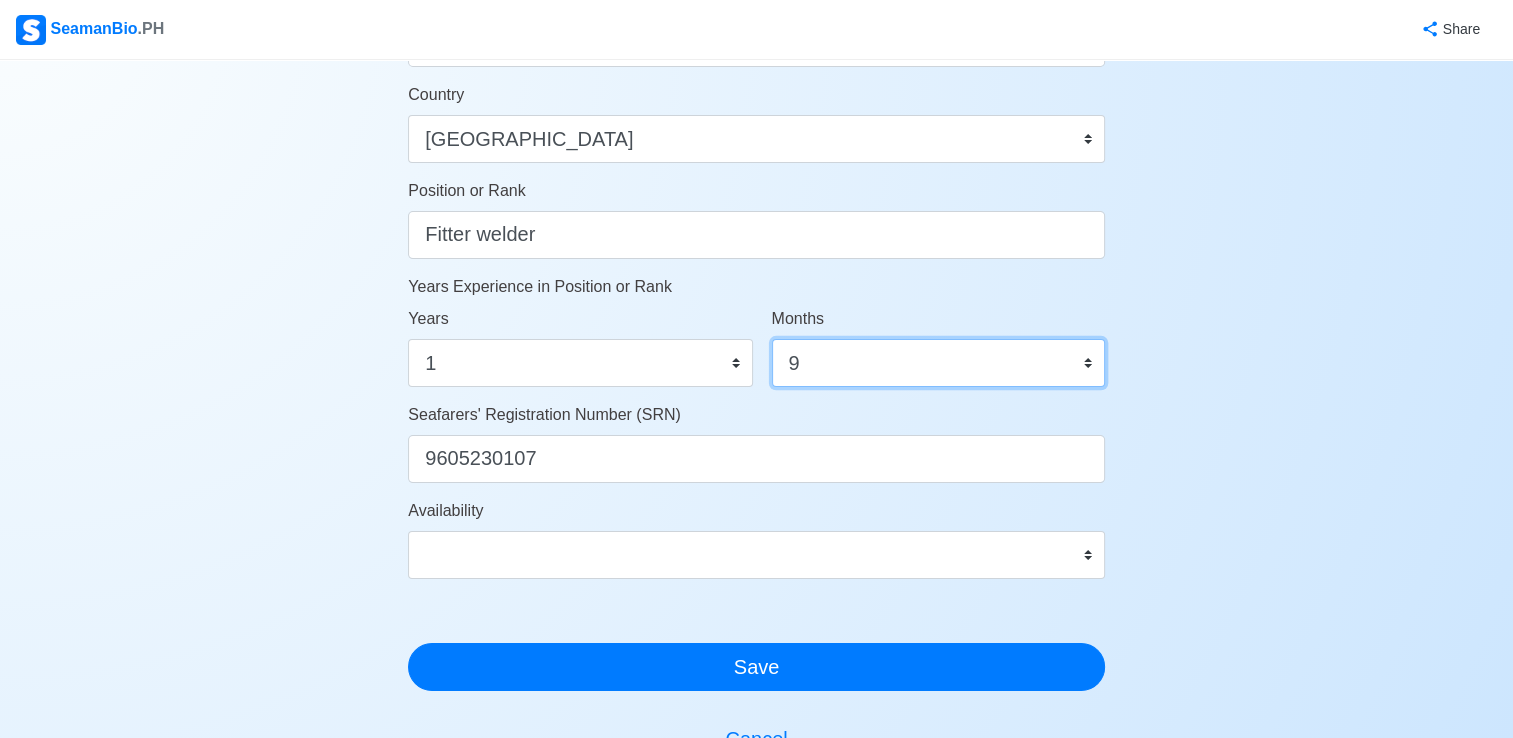 scroll, scrollTop: 926, scrollLeft: 0, axis: vertical 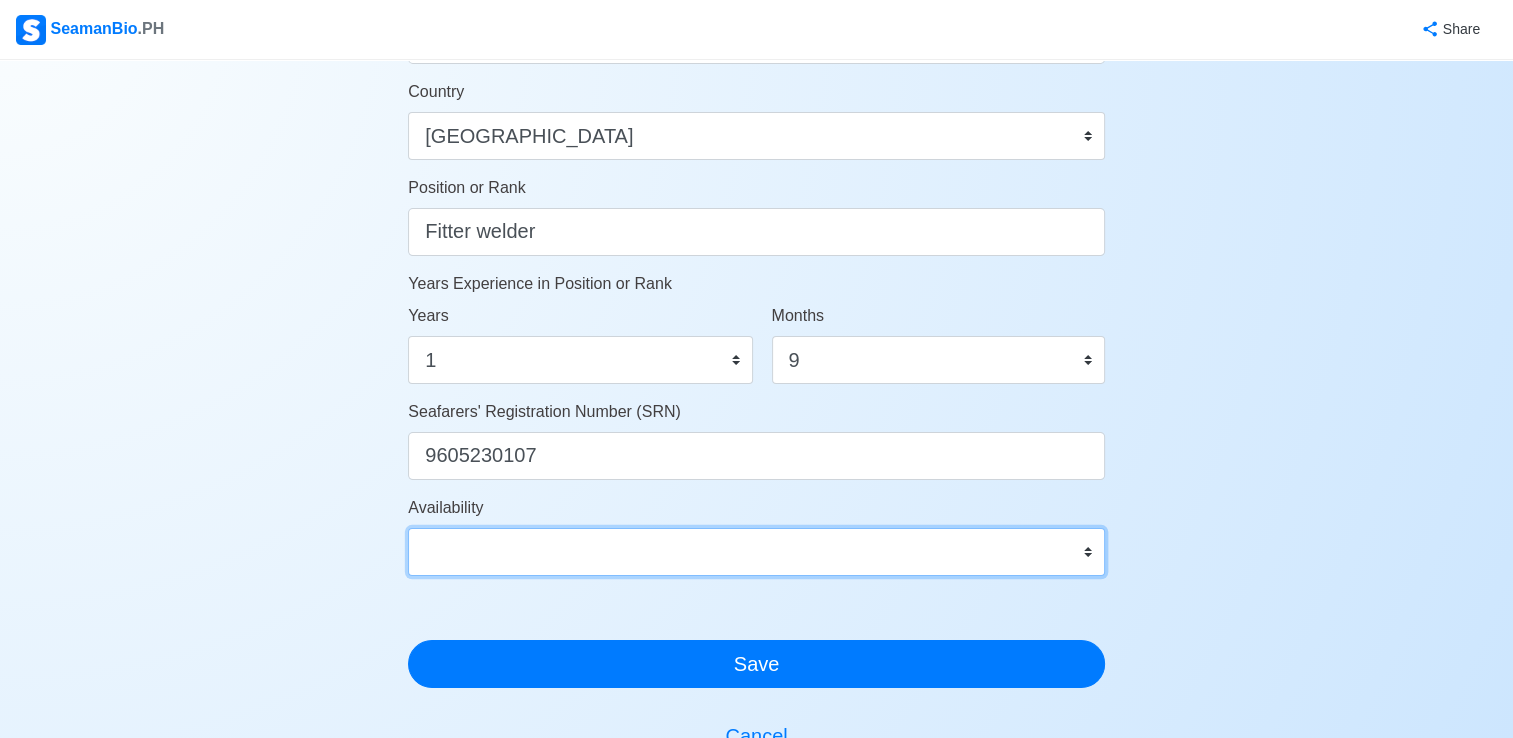 click on "Immediate [DATE]  [DATE]  [DATE]  [DATE]  [DATE]  [DATE]  [DATE]  [DATE]  [DATE]" at bounding box center [756, 552] 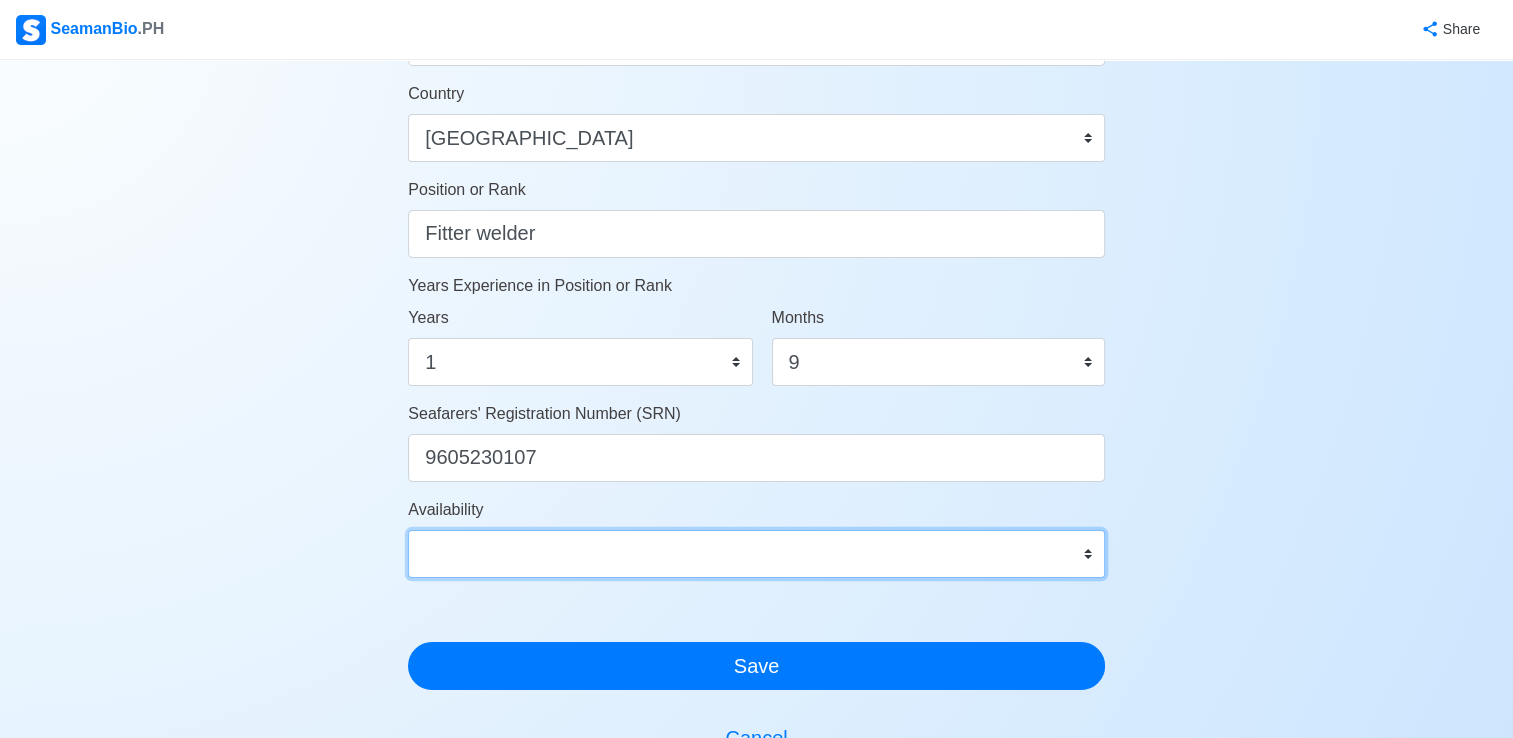 scroll, scrollTop: 923, scrollLeft: 0, axis: vertical 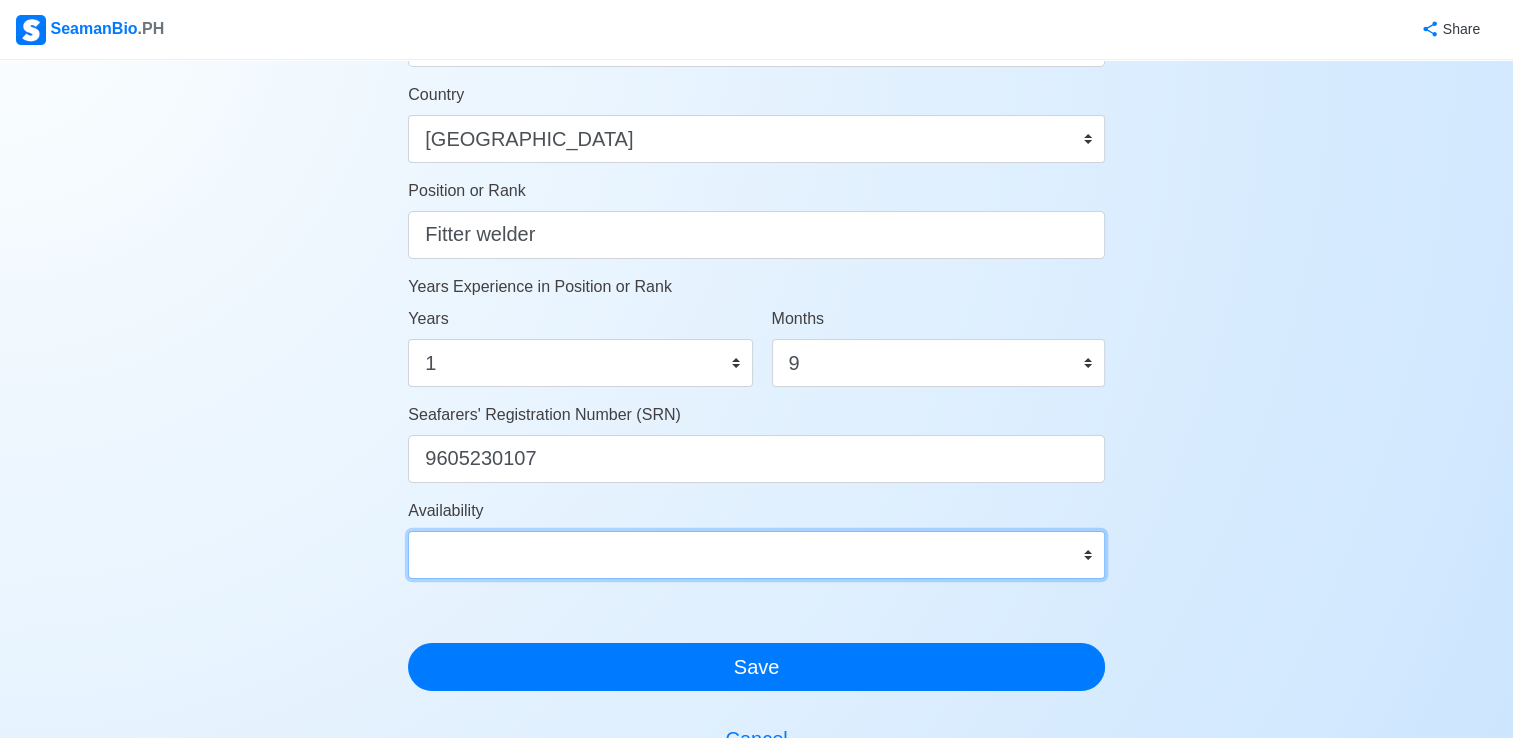 click on "Immediate [DATE]  [DATE]  [DATE]  [DATE]  [DATE]  [DATE]  [DATE]  [DATE]  [DATE]" at bounding box center (756, 555) 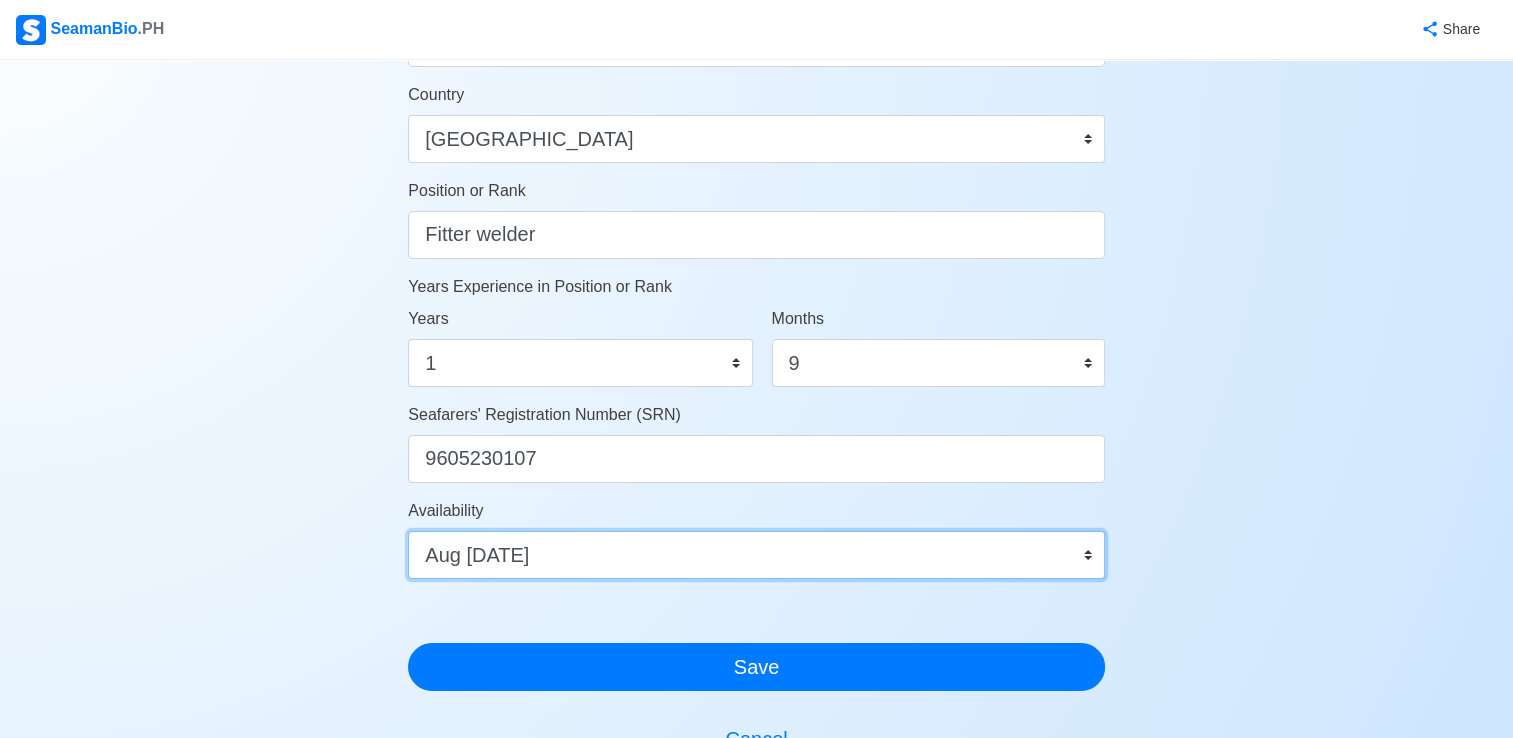 click on "Immediate [DATE]  [DATE]  [DATE]  [DATE]  [DATE]  [DATE]  [DATE]  [DATE]  [DATE]" at bounding box center [756, 555] 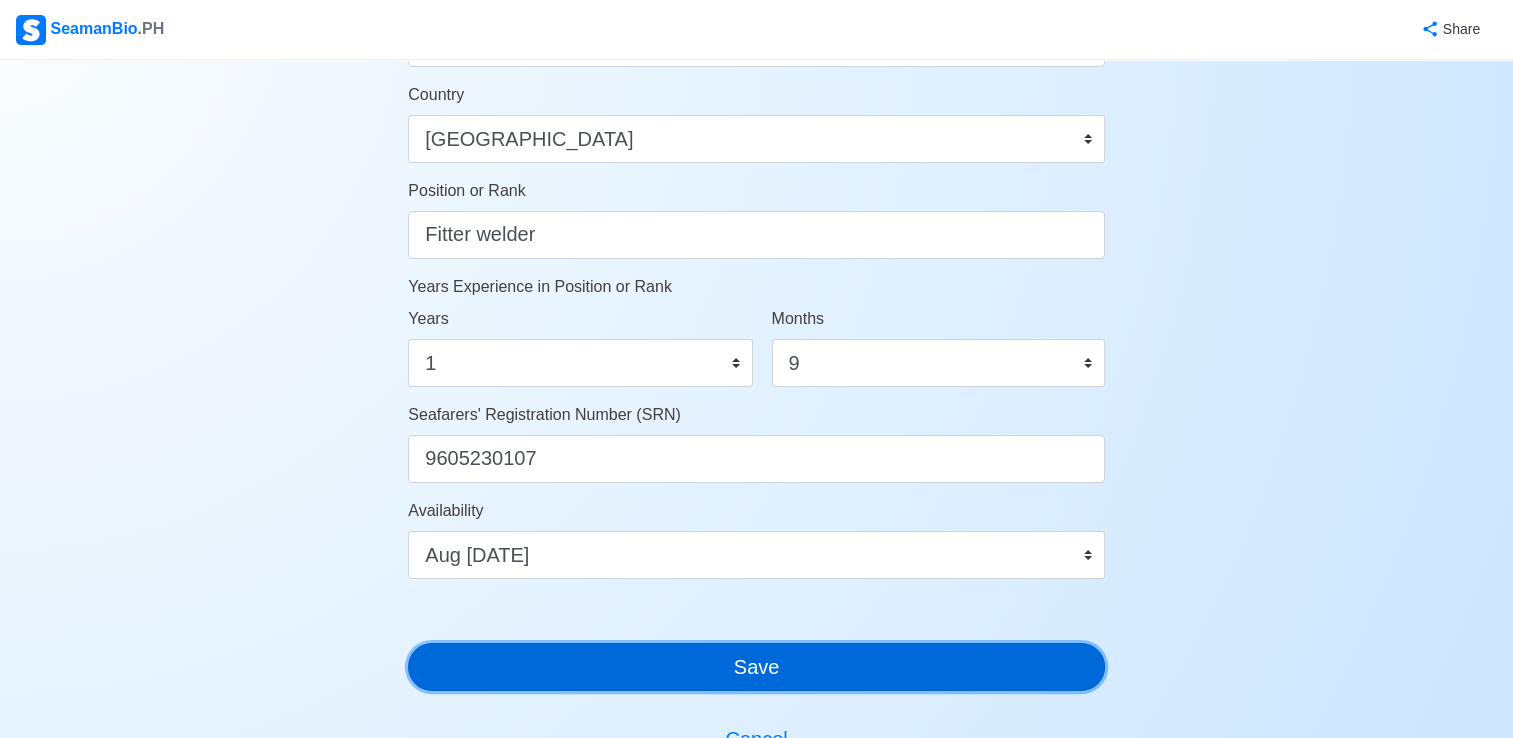 click on "Save" at bounding box center [756, 667] 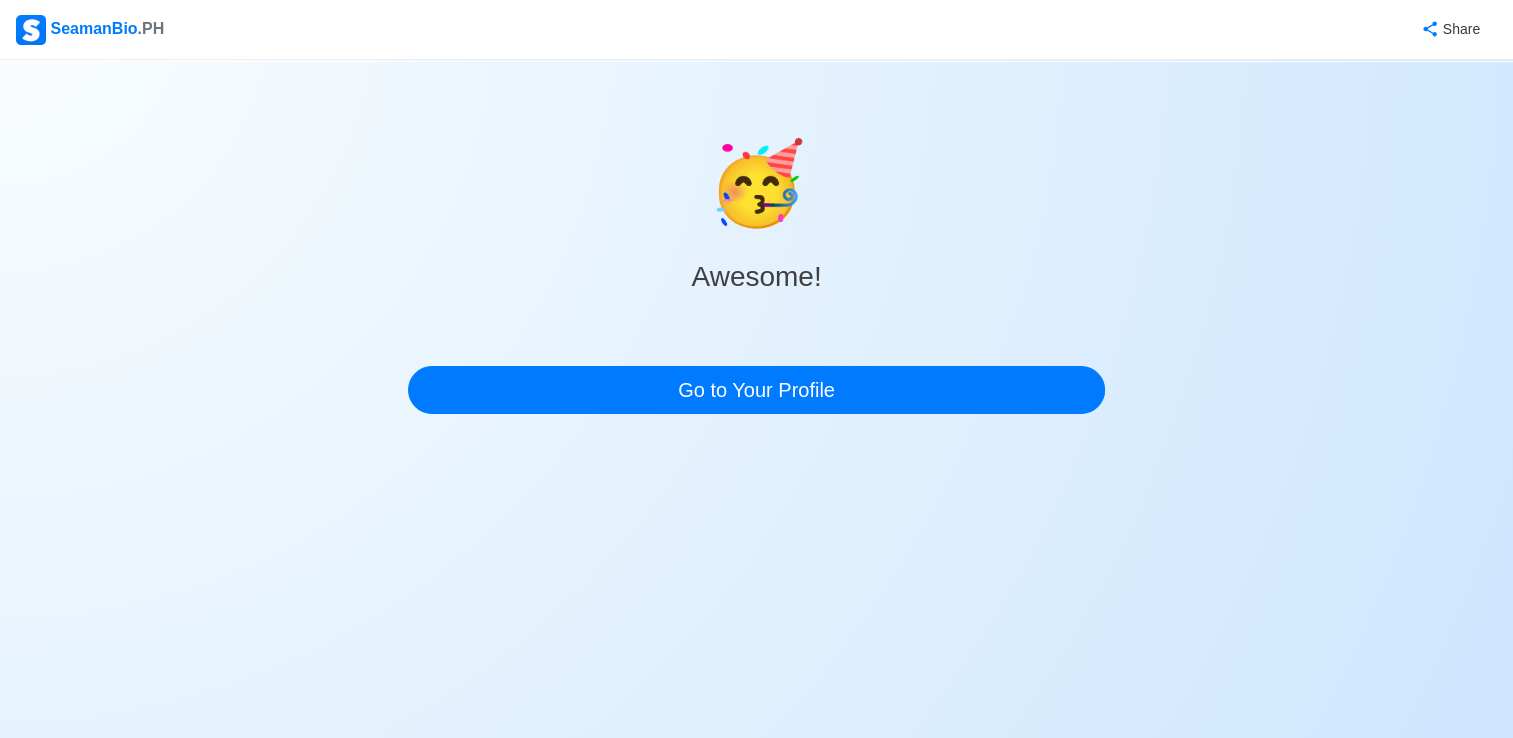 scroll, scrollTop: 0, scrollLeft: 0, axis: both 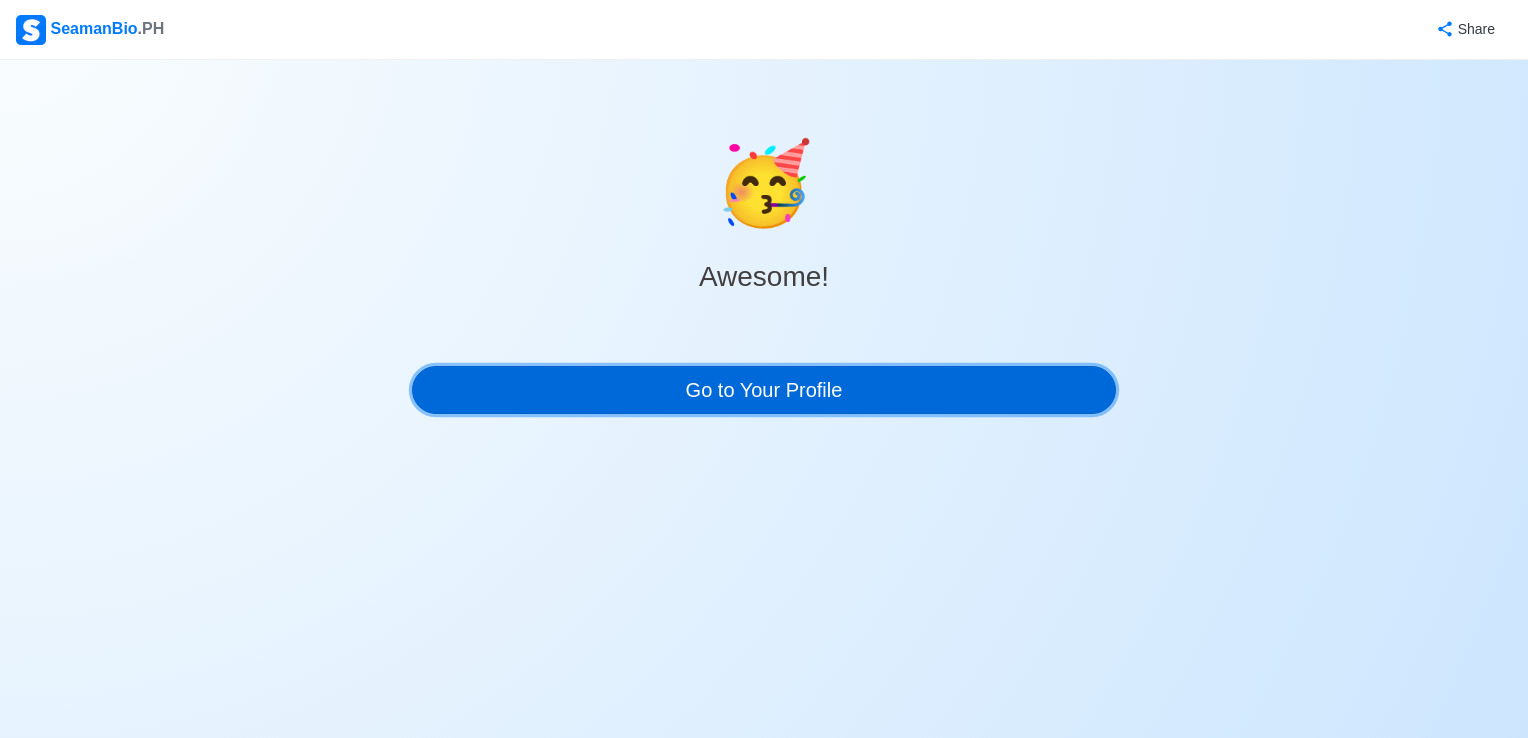 click on "Go to Your Profile" at bounding box center [764, 390] 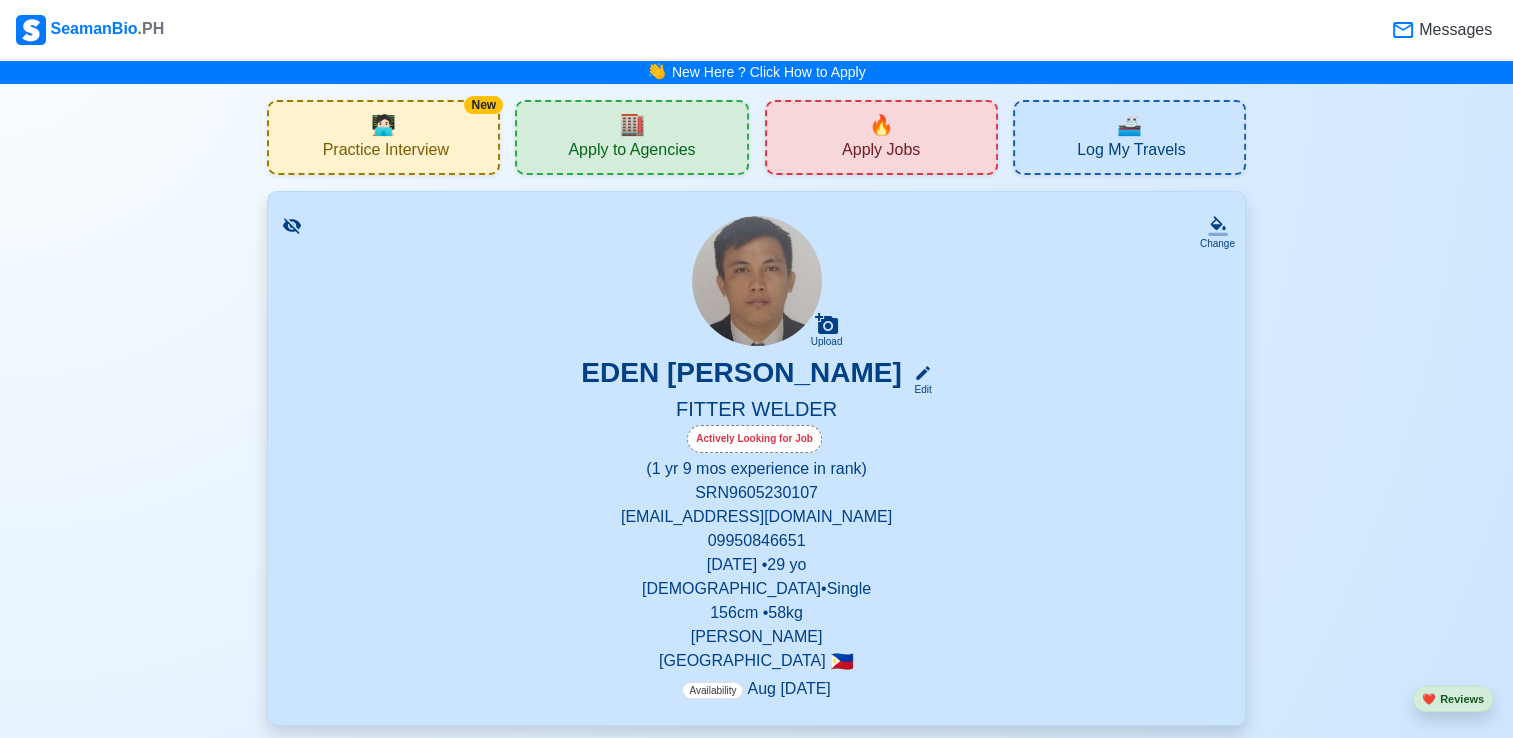click on "🏬   Apply to Agencies" at bounding box center [631, 137] 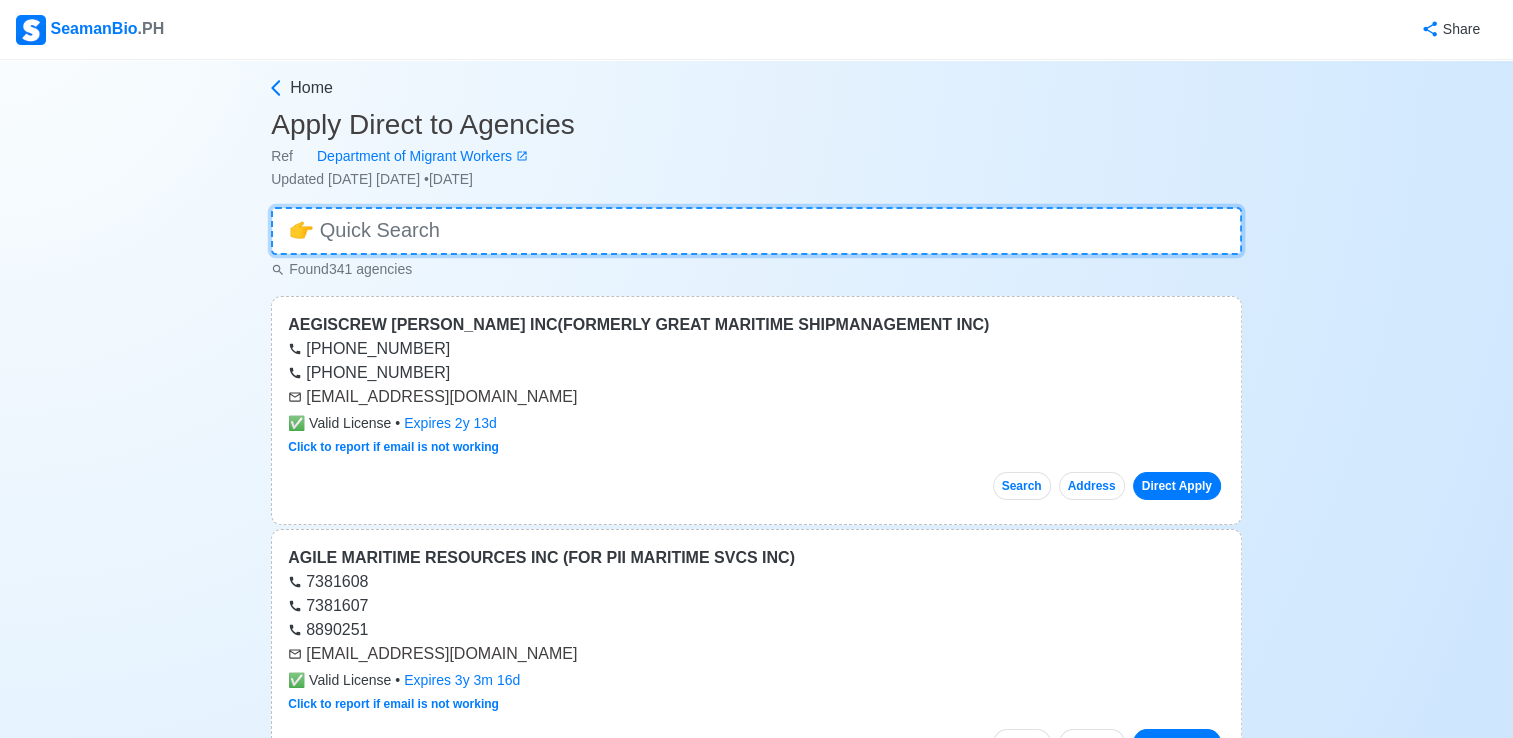 click at bounding box center [756, 231] 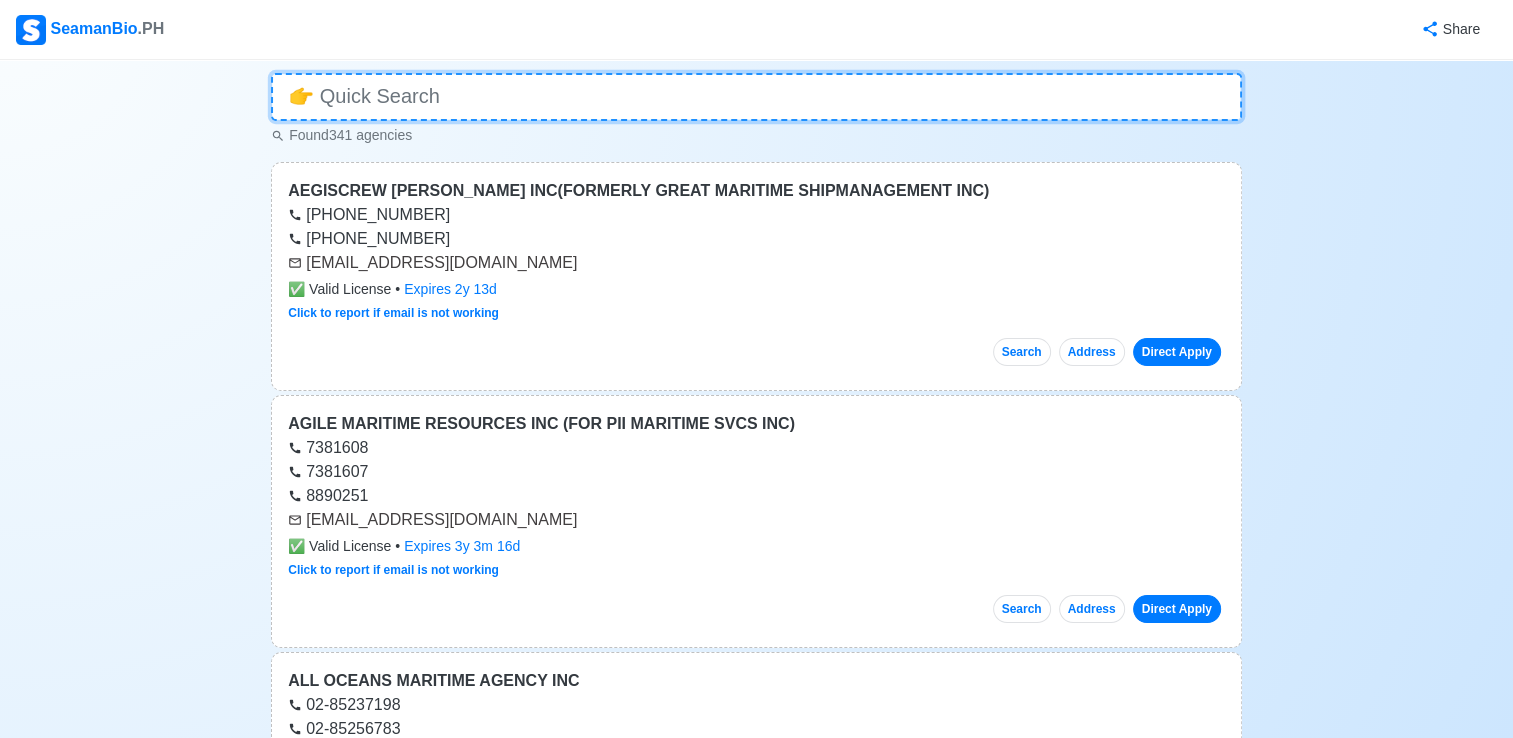 scroll, scrollTop: 0, scrollLeft: 0, axis: both 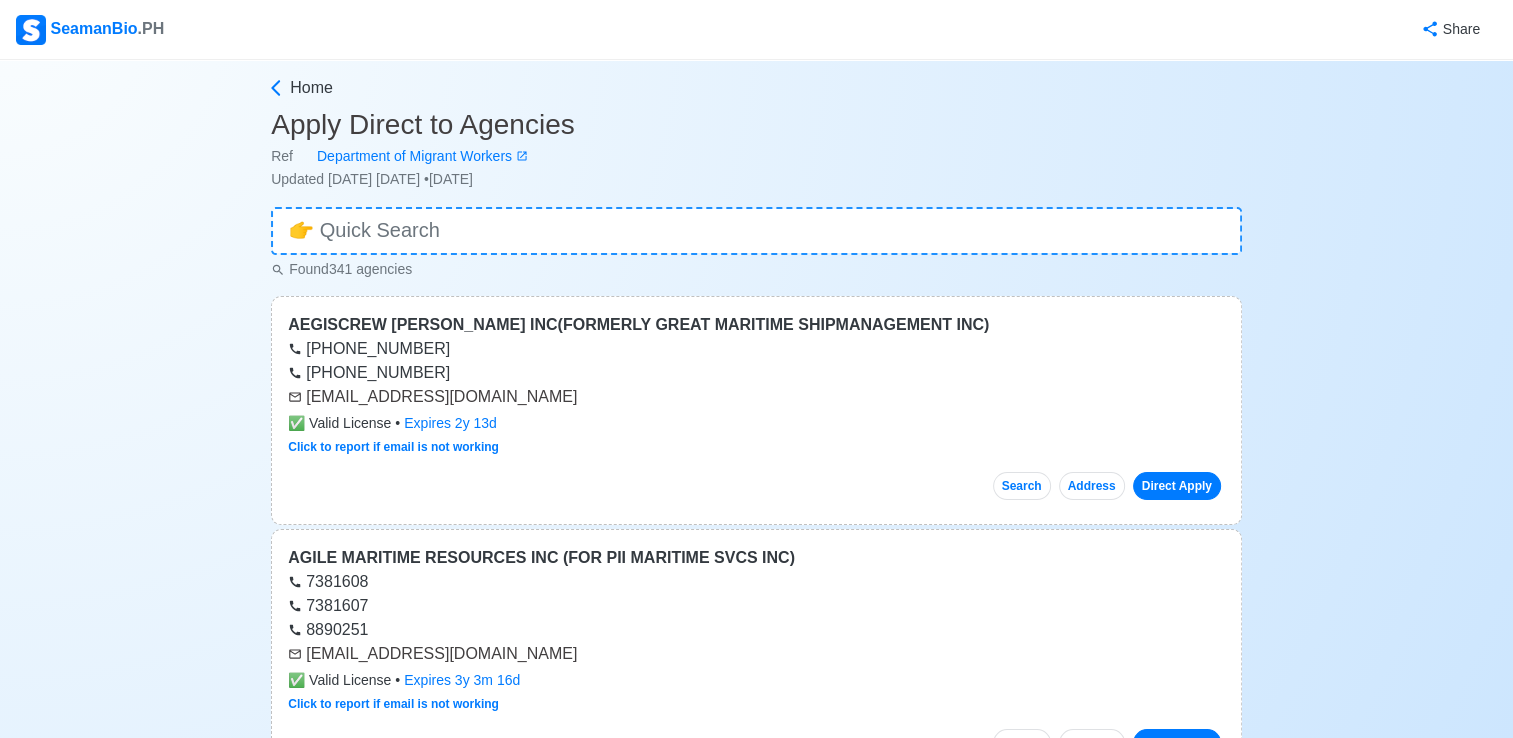 click on "Home Apply Direct to Agencies Ref Department of Migrant Workers Updated   [DATE]   •  [DATE] Found  341   agencies AEGISCREW [PERSON_NAME] INC(FORMERLY GREAT MARITIME SHIPMANAGEMENT INC) [PHONE_NUMBER] [PHONE_NUMBER] [EMAIL_ADDRESS][DOMAIN_NAME] ✅   Valid License •   Expires   2y 13d Click to report if email is not working Search Address Direct Apply AGILE MARITIME RESOURCES INC (FOR PII MARITIME SVCS INC) 7381608 7381607 8890251 [EMAIL_ADDRESS][DOMAIN_NAME] ✅   Valid License •   Expires   3y 3m 16d Click to report if email is not working Search Address Direct Apply ALL OCEANS MARITIME AGENCY INC 02-85237198 02-85256783 [EMAIL_ADDRESS][DOMAIN_NAME] ✅   Valid License •   Expires   2y 7m Click to report if email is not working Search Address Direct Apply ALPHA PEARL OF THE ORIENT MARITIME, INC. (FORMERLY: YE RISING STAR MARITIME CORP) 5310-4062 [EMAIL_ADDRESS][DOMAIN_NAME] ✅   Valid License •   Expires   1y 4m 9d Click to report if email is not working Search Address Direct Apply ALPHA SHIPMANAGEMENT CORP. 523-5568" at bounding box center [756, 40928] 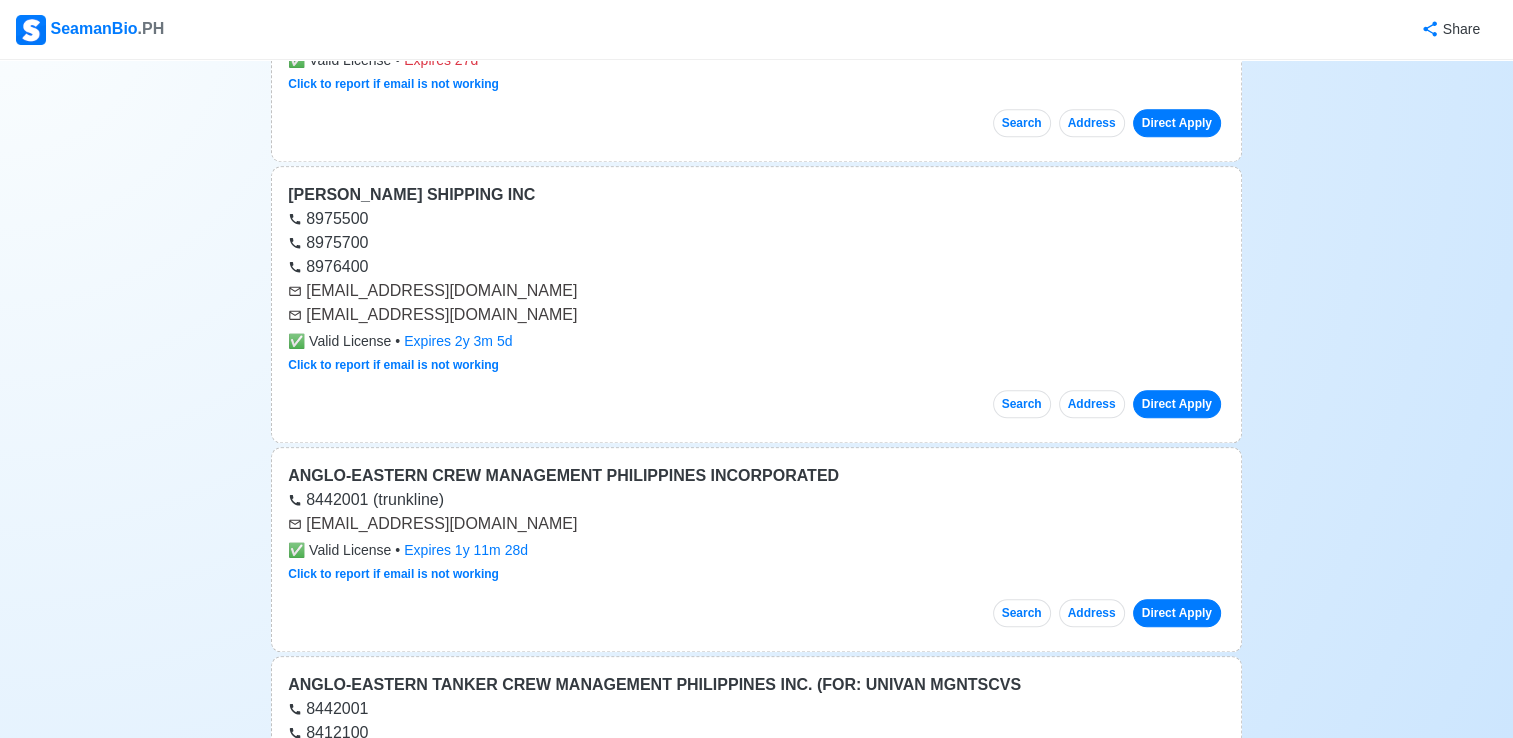 scroll, scrollTop: 1940, scrollLeft: 0, axis: vertical 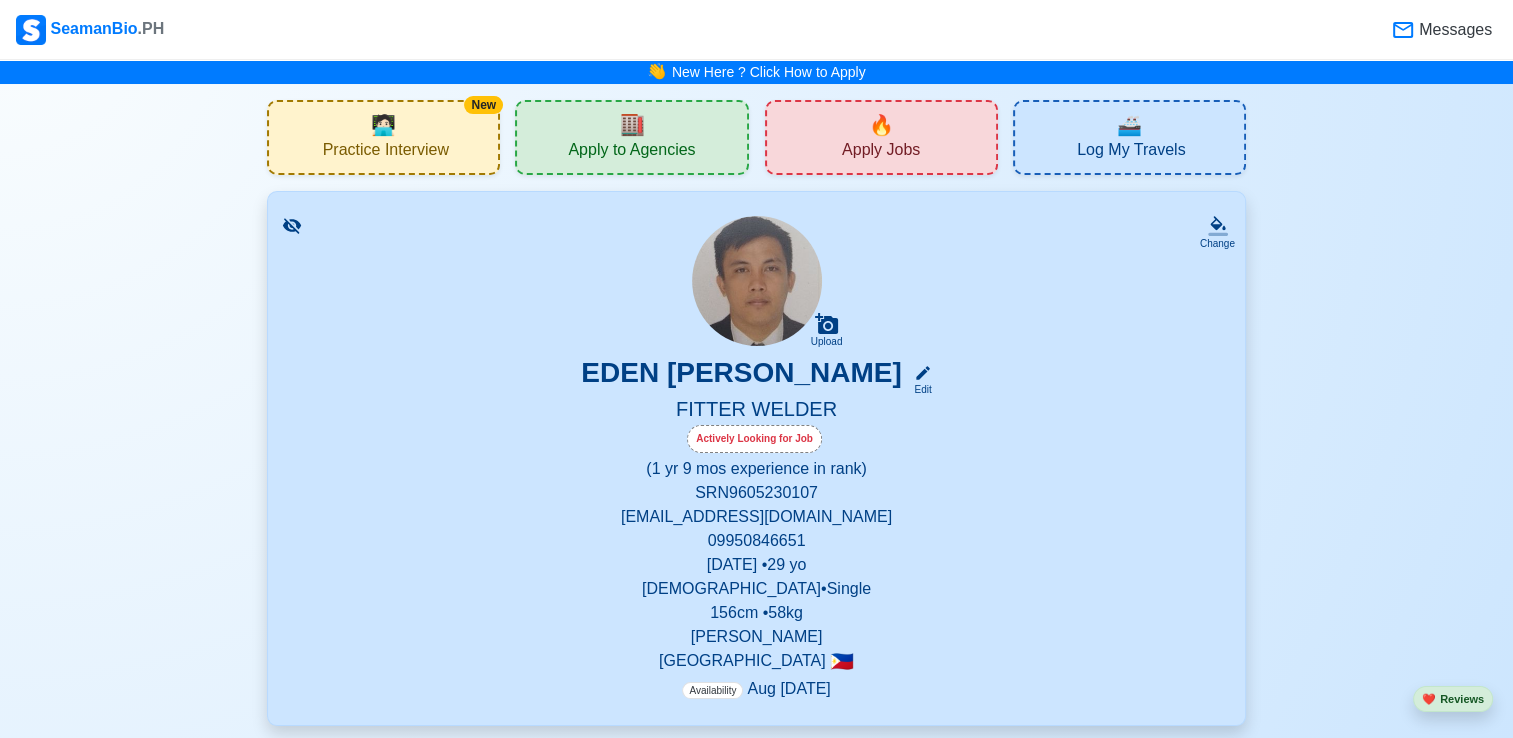 click on "Upload EDEN [PERSON_NAME] Edit FITTER WELDER Actively Looking for Job (1 yr 9 mos experience in rank) SRN  9605230107 [EMAIL_ADDRESS][DOMAIN_NAME] 09950846651 May [DATE]  [DEMOGRAPHIC_DATA] [DEMOGRAPHIC_DATA]  •  Single 156  cm •  58  kg [PERSON_NAME] [GEOGRAPHIC_DATA]   🇵🇭 Availability Aug [DATE]" at bounding box center [756, 458] 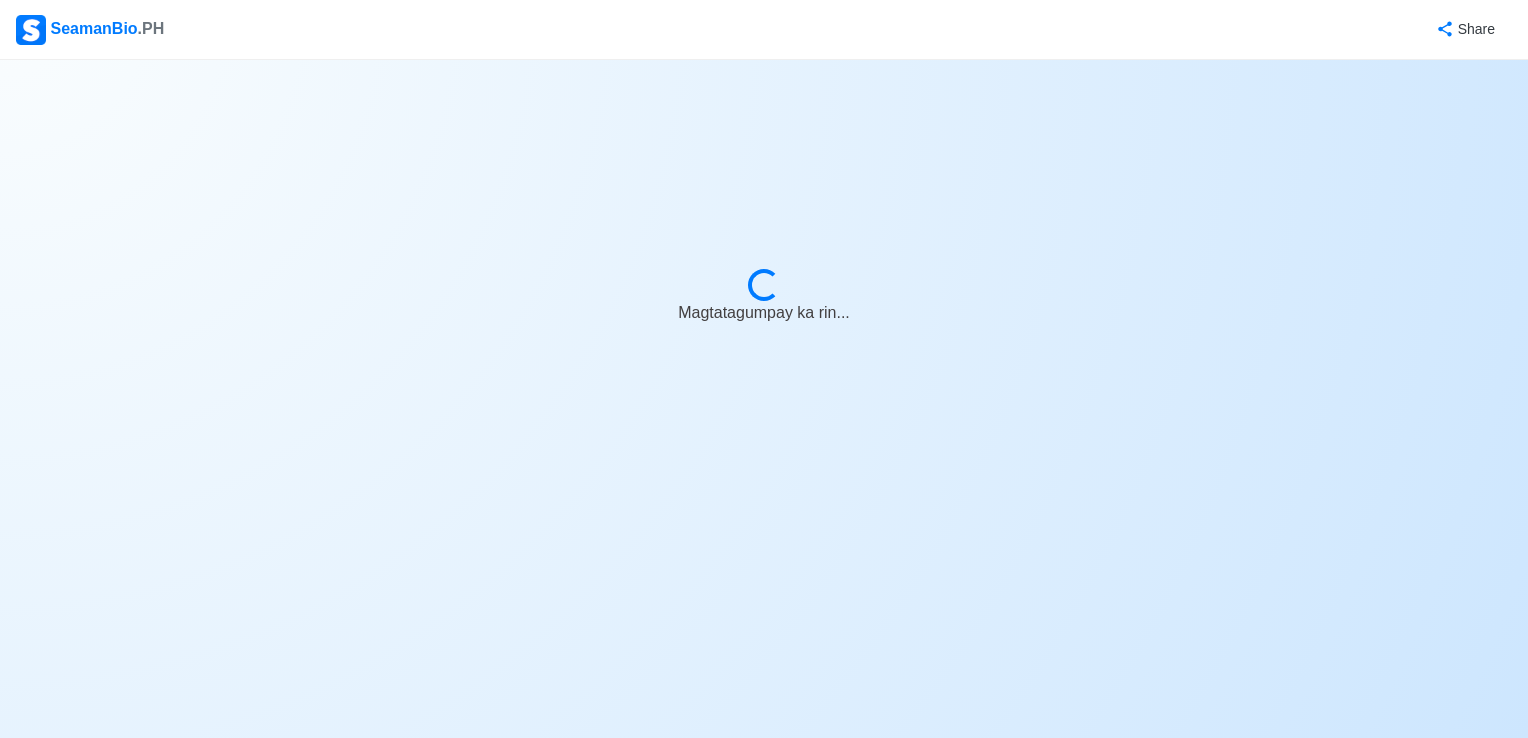 select on "Actively Looking for Job" 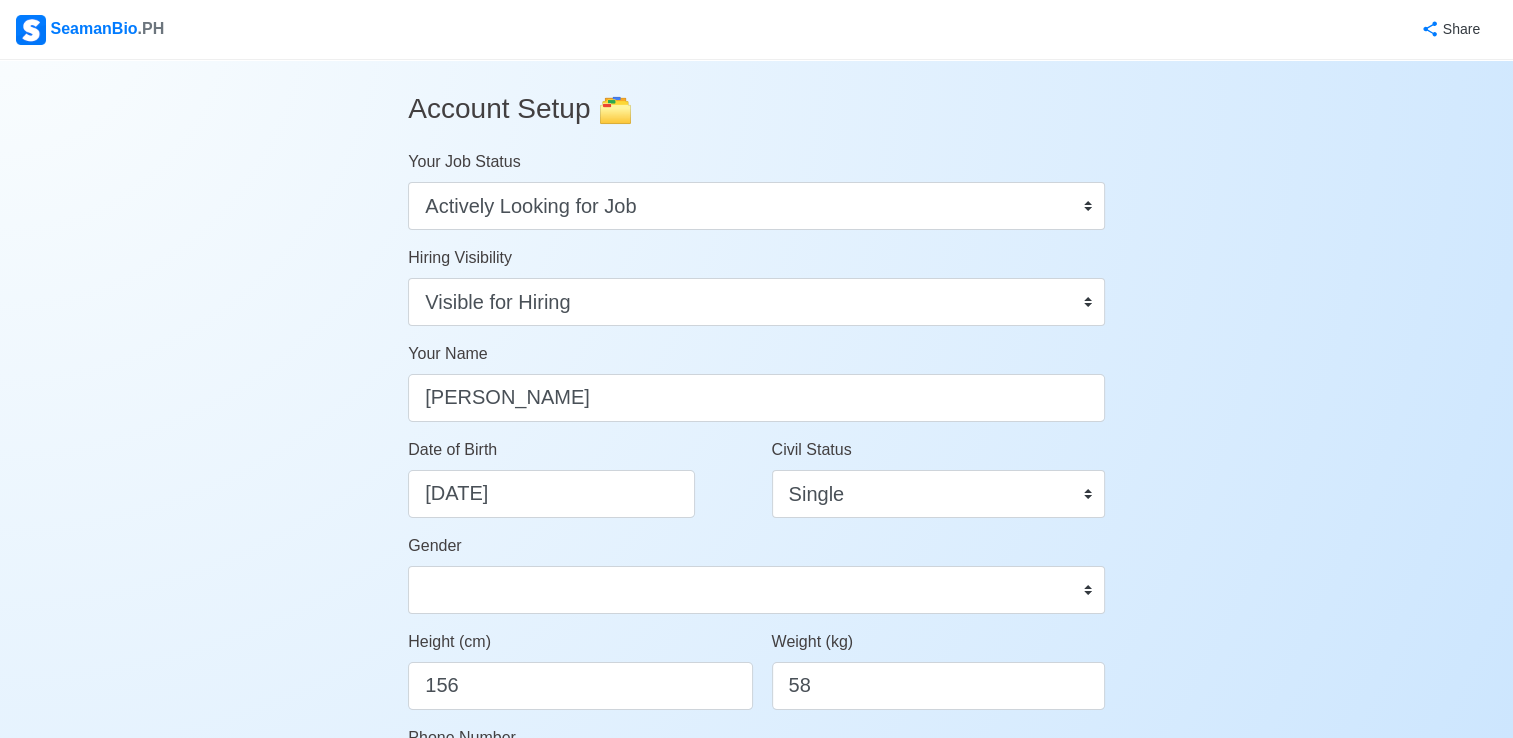 click on "Account Setup   🗂️ Your Job Status Onboard Actively Looking for Job Not Looking for Job Hiring Visibility Visible for Hiring Not Visible for Hiring Your Name Eden [PERSON_NAME] Date of Birth     [DEMOGRAPHIC_DATA] Civil Status Single Married Widowed Separated Gender [DEMOGRAPHIC_DATA] [DEMOGRAPHIC_DATA] Height (cm) 156 Weight (kg) 58 Phone Number [PHONE_NUMBER] 🔔 Make sure your phone number is contactable. When you apply & got shortlisted, agencies will contact you. Address [PERSON_NAME] tapaz capiz Country [GEOGRAPHIC_DATA] [GEOGRAPHIC_DATA] [GEOGRAPHIC_DATA] [GEOGRAPHIC_DATA] [US_STATE] [GEOGRAPHIC_DATA] [GEOGRAPHIC_DATA] [GEOGRAPHIC_DATA] [GEOGRAPHIC_DATA] [GEOGRAPHIC_DATA] [GEOGRAPHIC_DATA] [GEOGRAPHIC_DATA] [GEOGRAPHIC_DATA] [GEOGRAPHIC_DATA] [GEOGRAPHIC_DATA] [GEOGRAPHIC_DATA] [GEOGRAPHIC_DATA] [GEOGRAPHIC_DATA] [GEOGRAPHIC_DATA] [GEOGRAPHIC_DATA] [GEOGRAPHIC_DATA] [GEOGRAPHIC_DATA] [GEOGRAPHIC_DATA] [GEOGRAPHIC_DATA] [GEOGRAPHIC_DATA] [GEOGRAPHIC_DATA] [GEOGRAPHIC_DATA], [GEOGRAPHIC_DATA] [GEOGRAPHIC_DATA] [GEOGRAPHIC_DATA] [GEOGRAPHIC_DATA] [GEOGRAPHIC_DATA] [GEOGRAPHIC_DATA] [GEOGRAPHIC_DATA] [GEOGRAPHIC_DATA] [GEOGRAPHIC_DATA] [GEOGRAPHIC_DATA] [GEOGRAPHIC_DATA] [GEOGRAPHIC_DATA] [GEOGRAPHIC_DATA] [GEOGRAPHIC_DATA] [GEOGRAPHIC_DATA] [GEOGRAPHIC_DATA] [GEOGRAPHIC_DATA] [GEOGRAPHIC_DATA] [GEOGRAPHIC_DATA] [GEOGRAPHIC_DATA] [GEOGRAPHIC_DATA]" at bounding box center (756, 972) 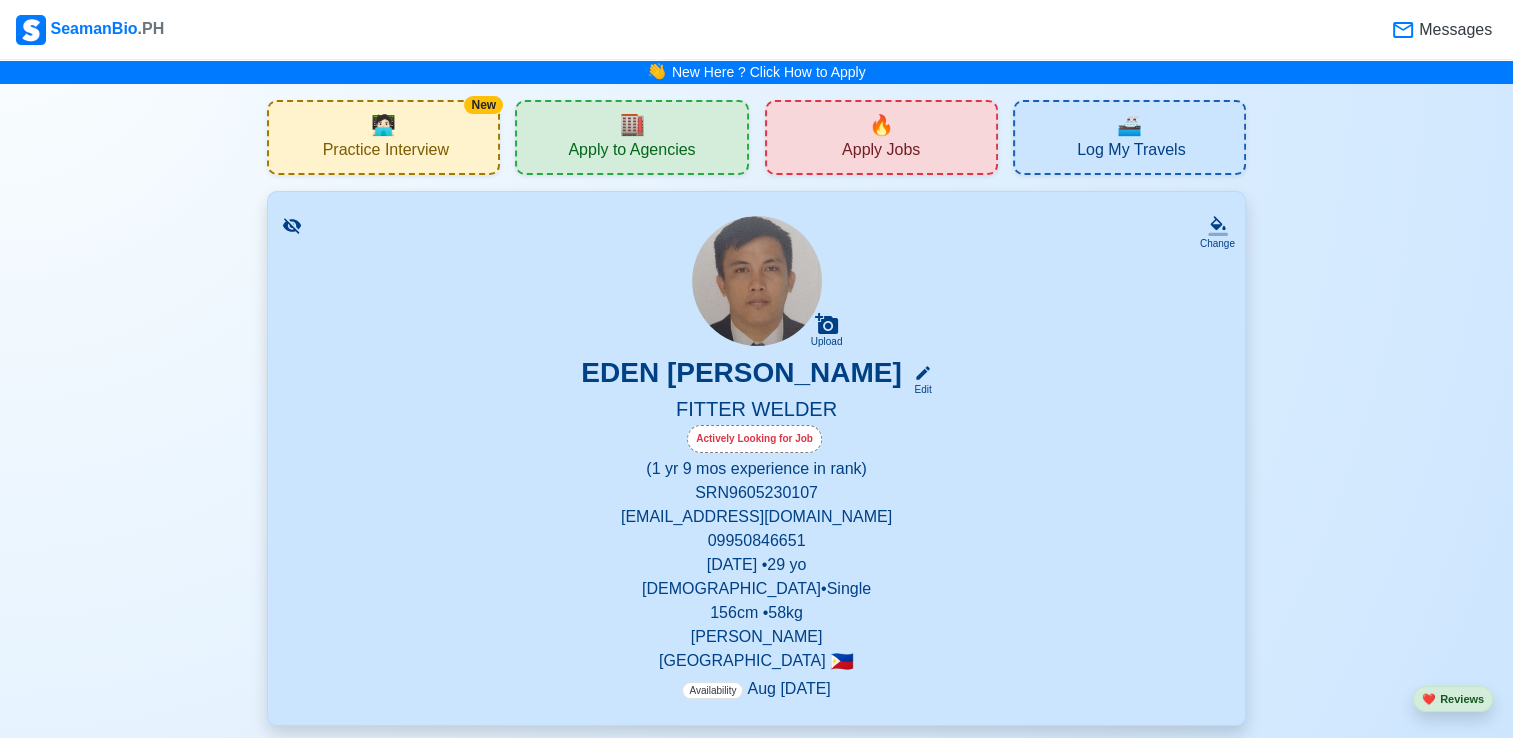 click on "Apply Jobs" at bounding box center (881, 152) 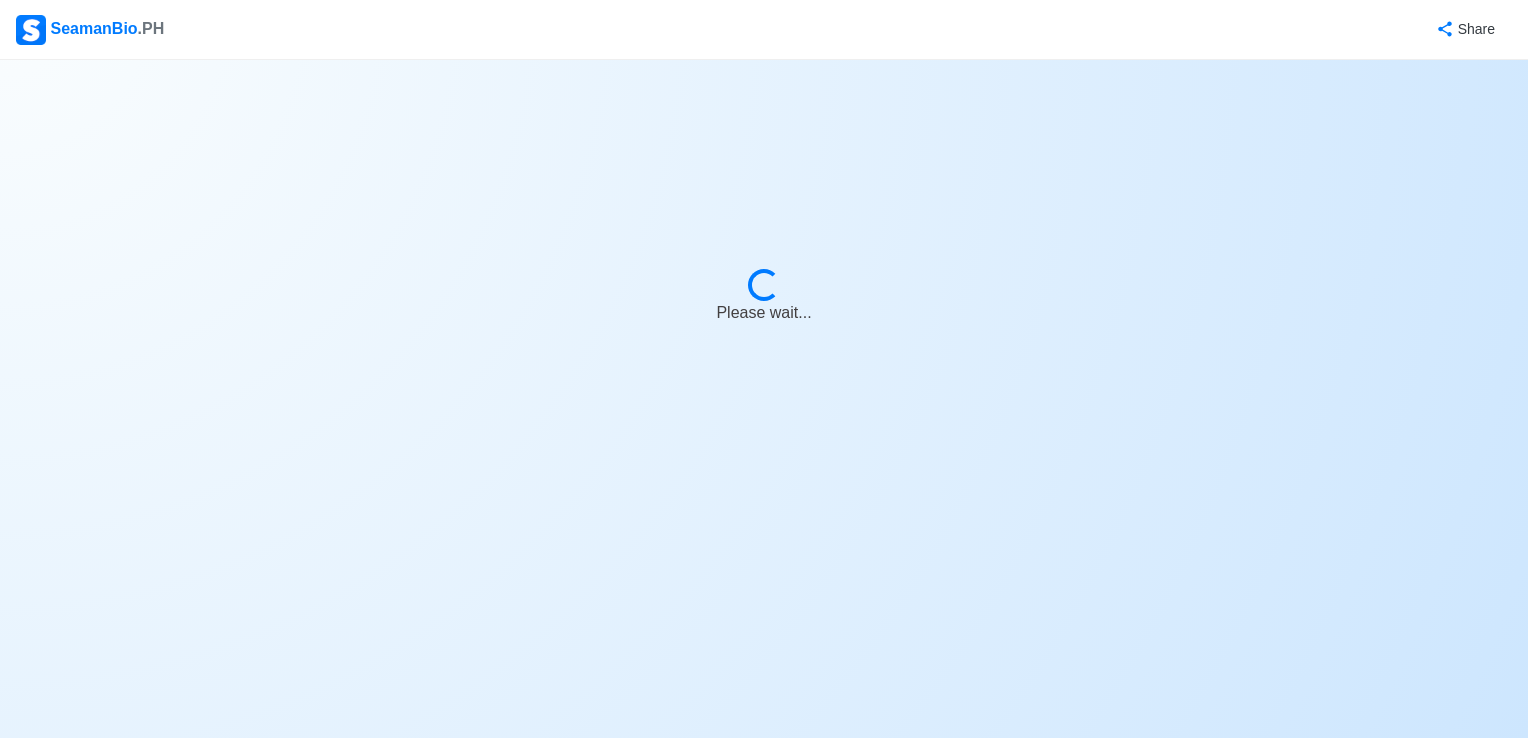 select on "Fitter" 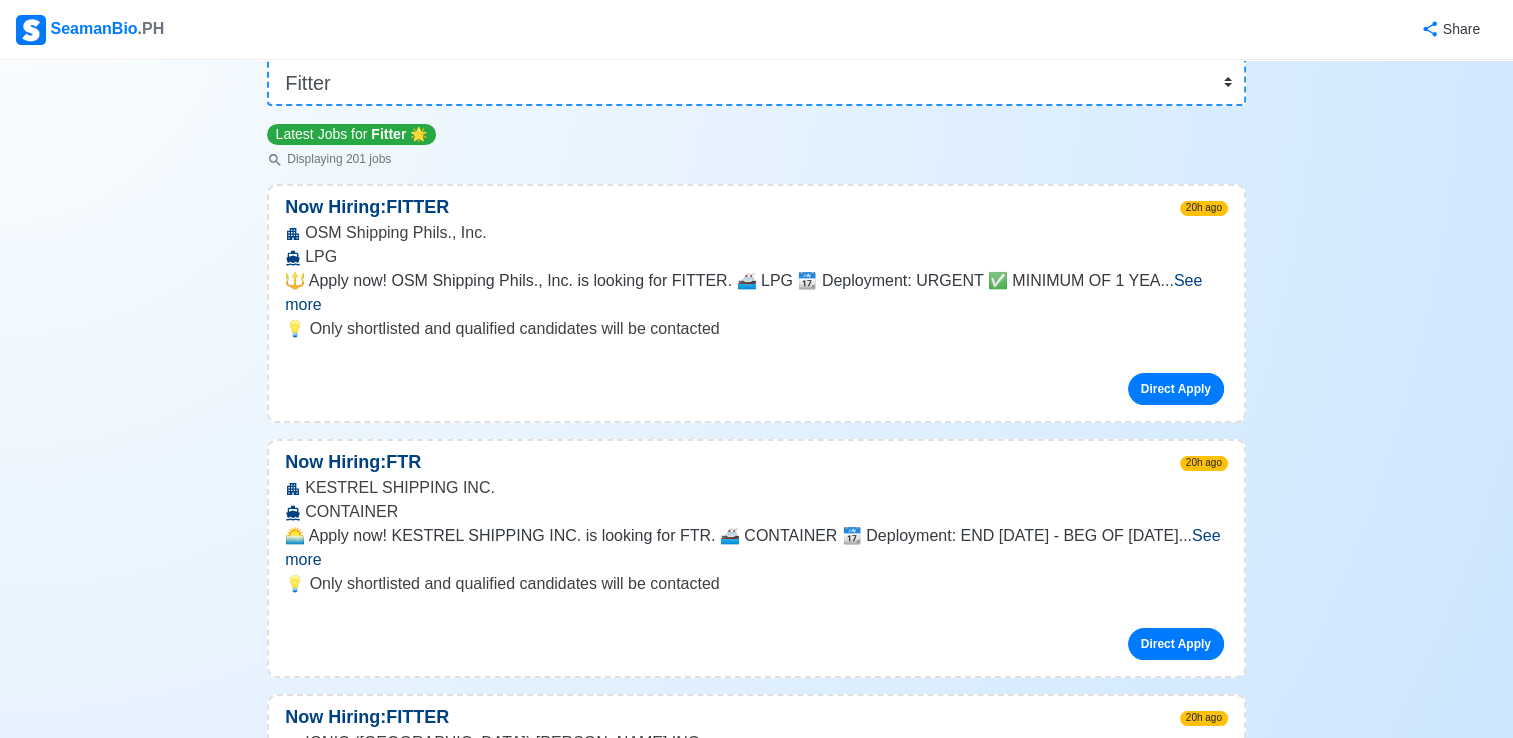 scroll, scrollTop: 188, scrollLeft: 0, axis: vertical 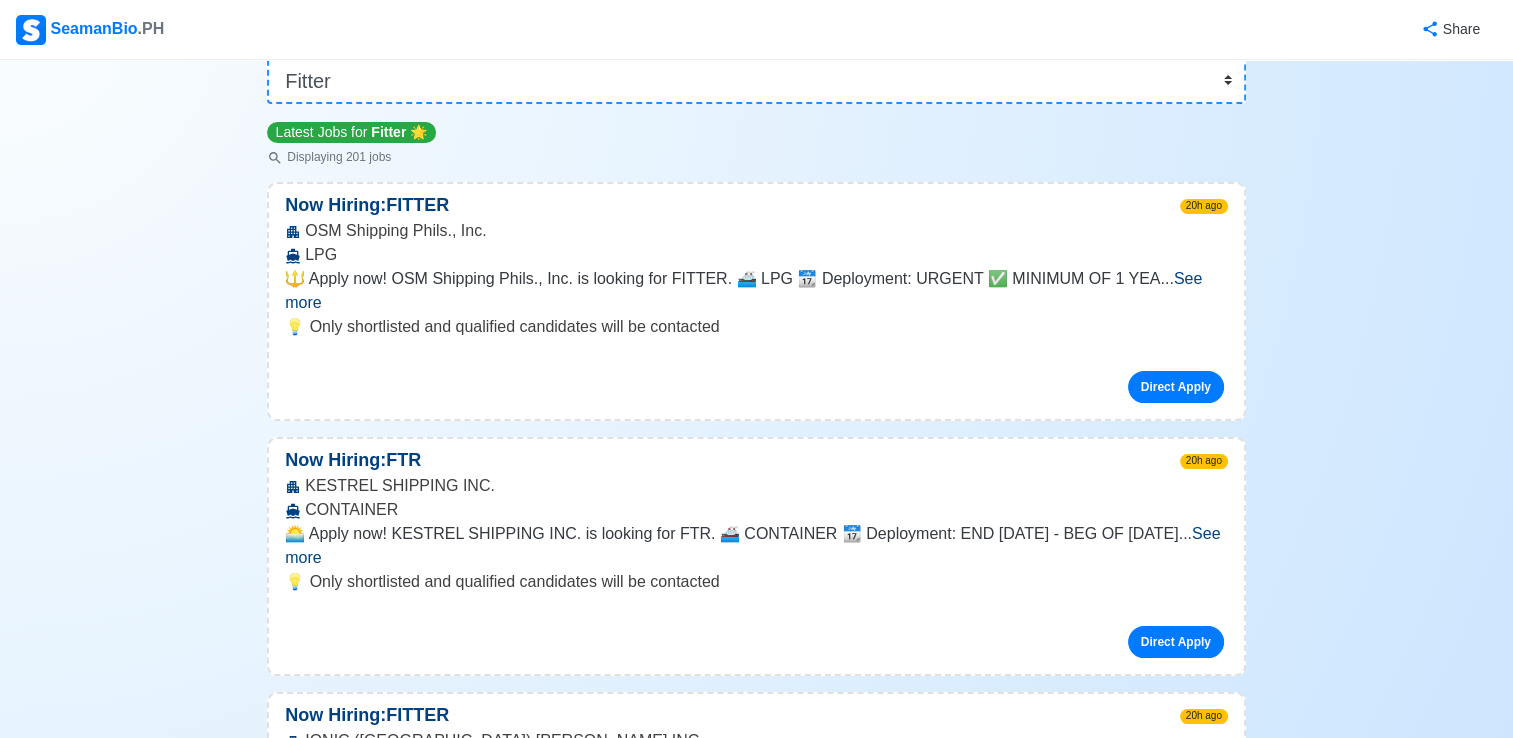 click on "See more" at bounding box center [743, 290] 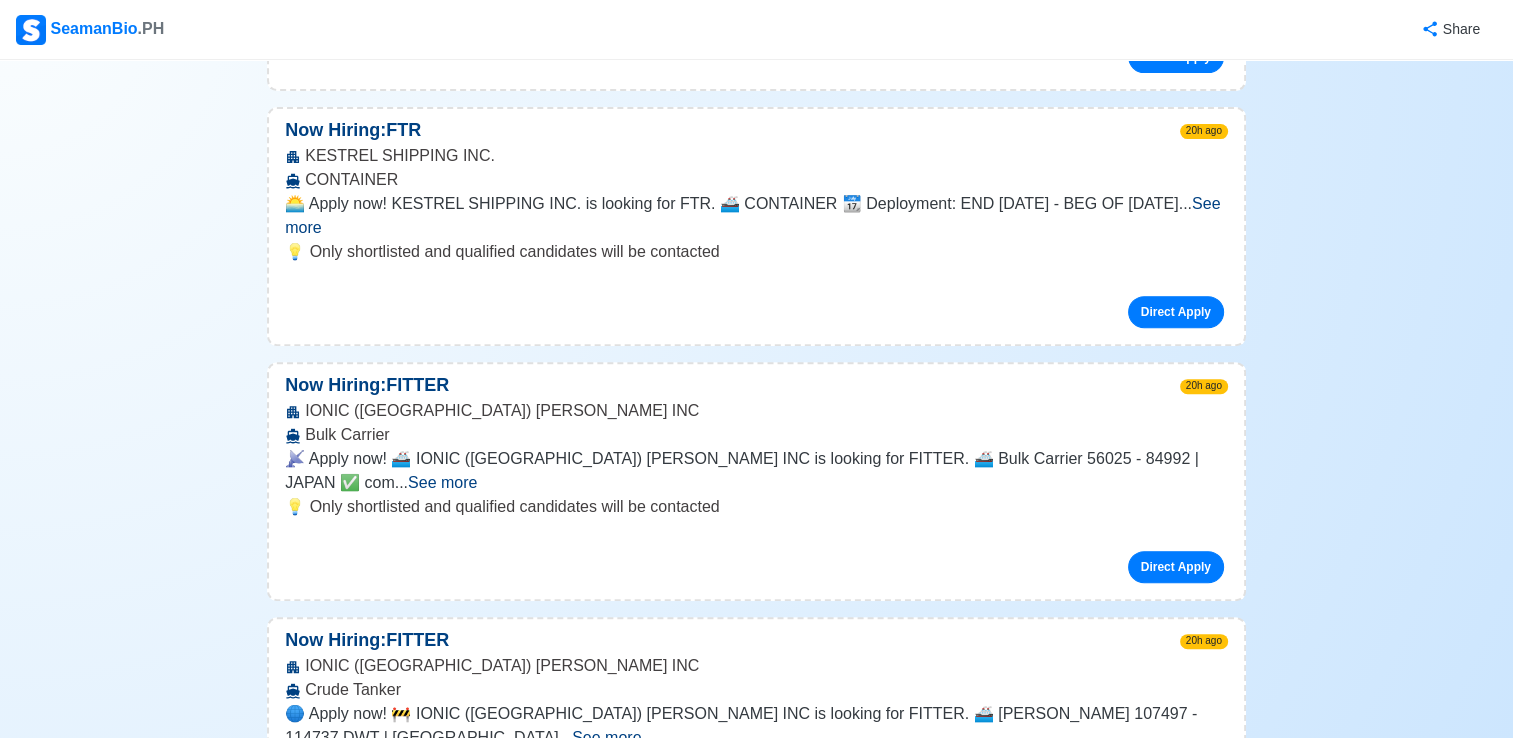 scroll, scrollTop: 663, scrollLeft: 0, axis: vertical 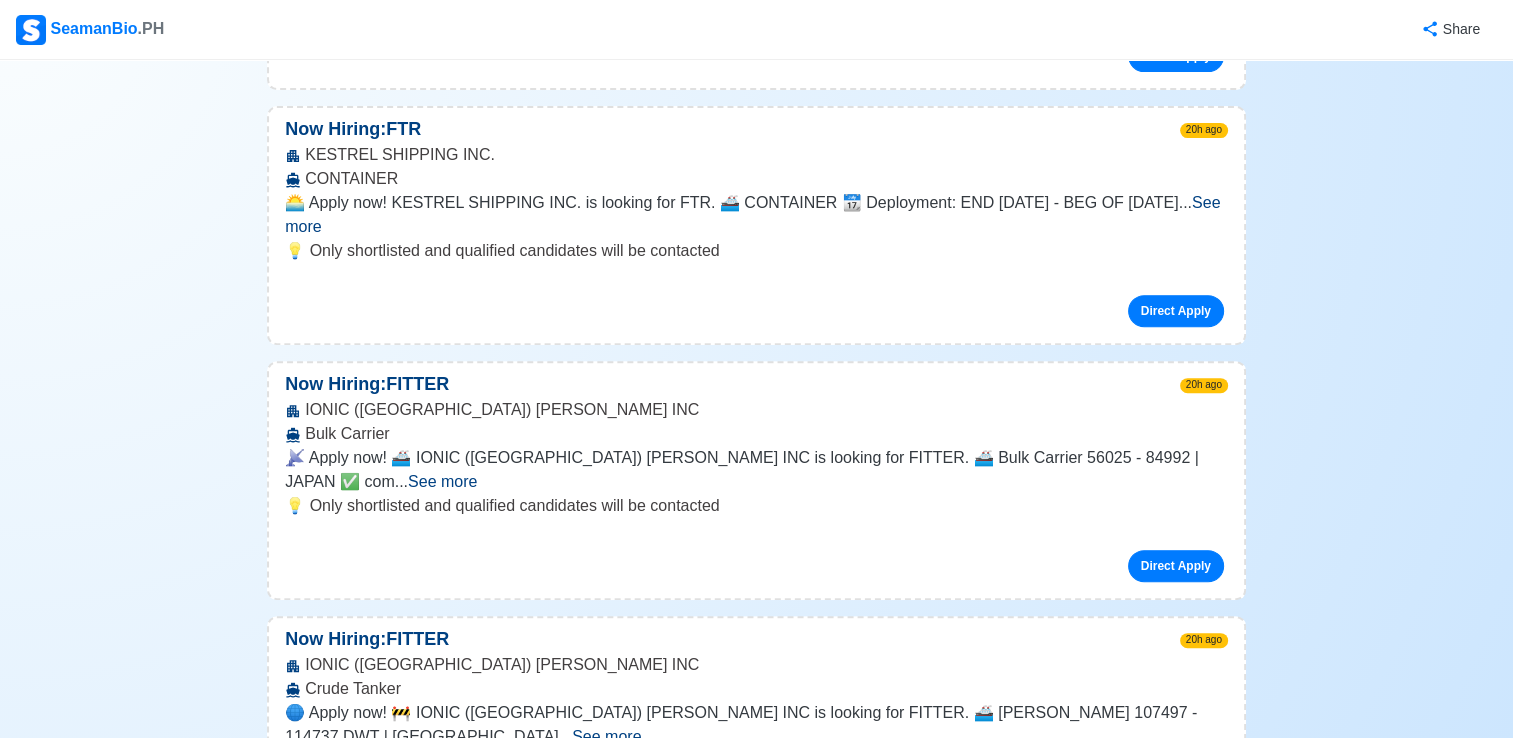 click on "See more" at bounding box center (442, 481) 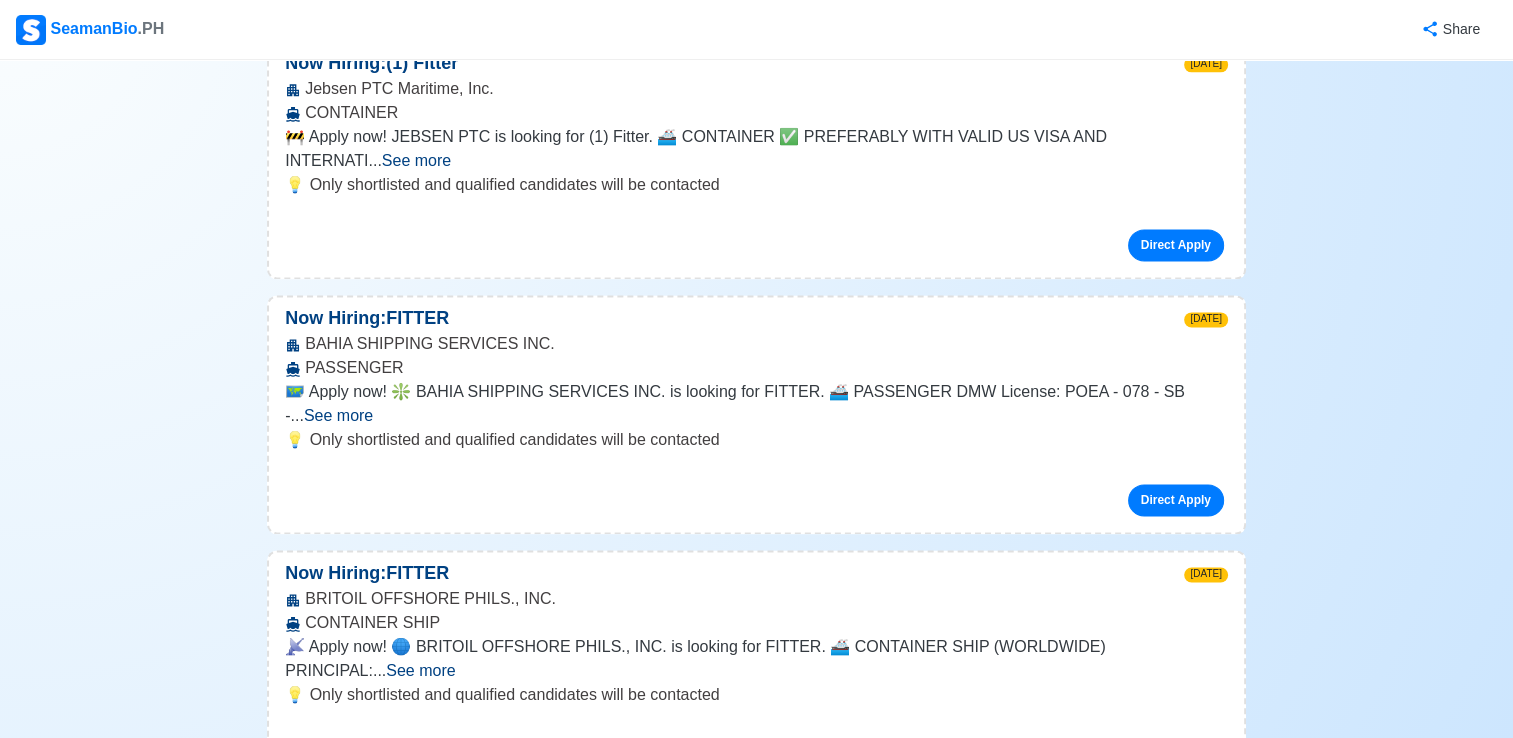 scroll, scrollTop: 2684, scrollLeft: 0, axis: vertical 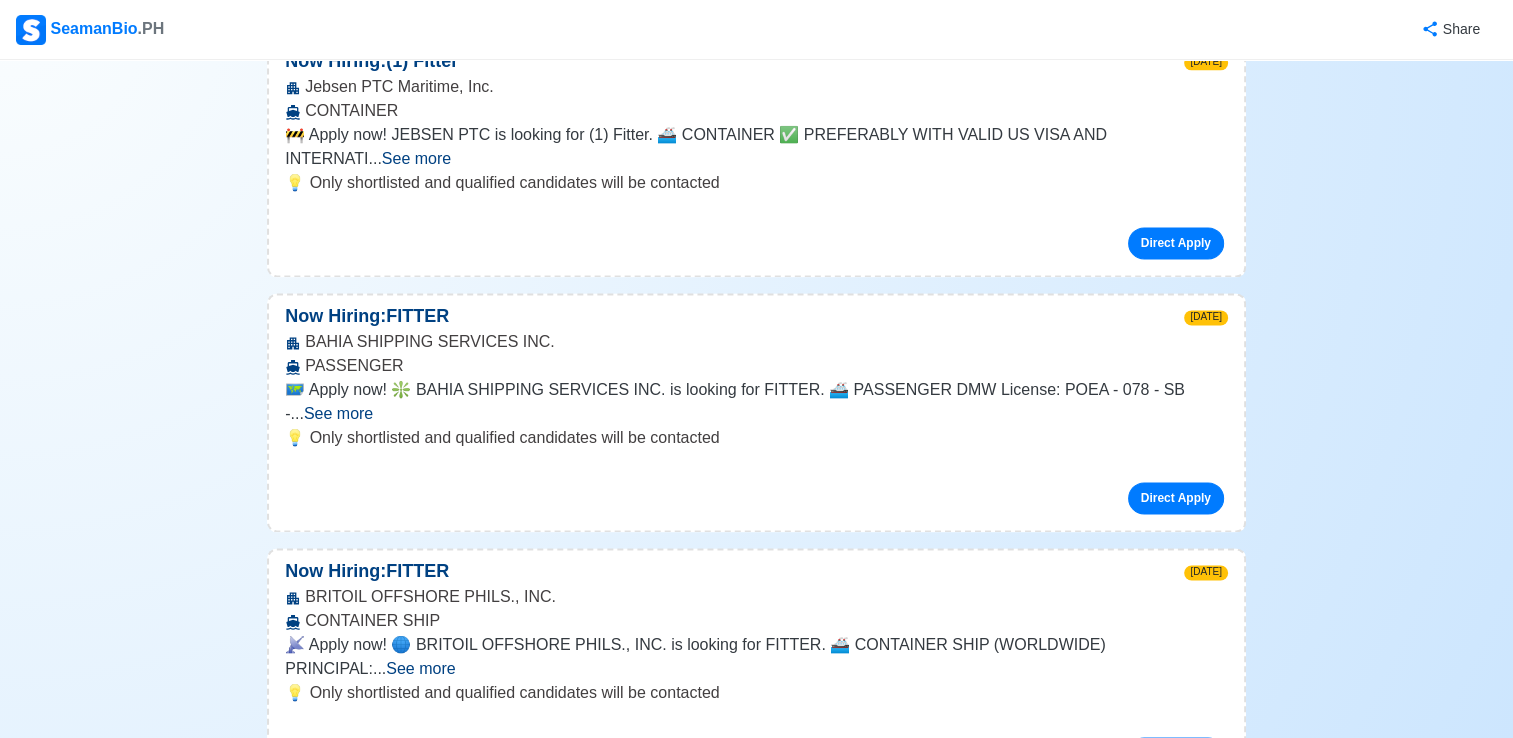 click on "See more" at bounding box center (420, 668) 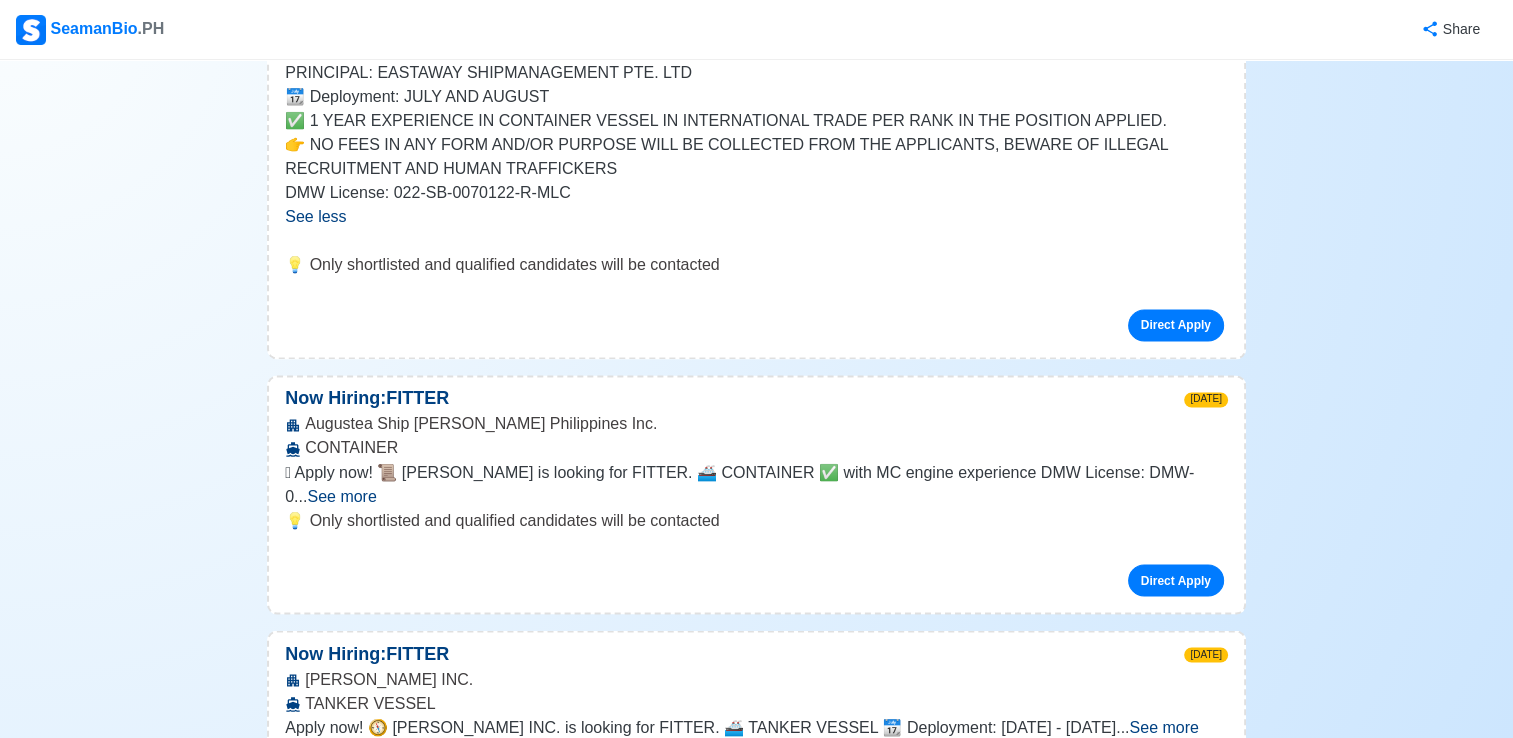 scroll, scrollTop: 3330, scrollLeft: 0, axis: vertical 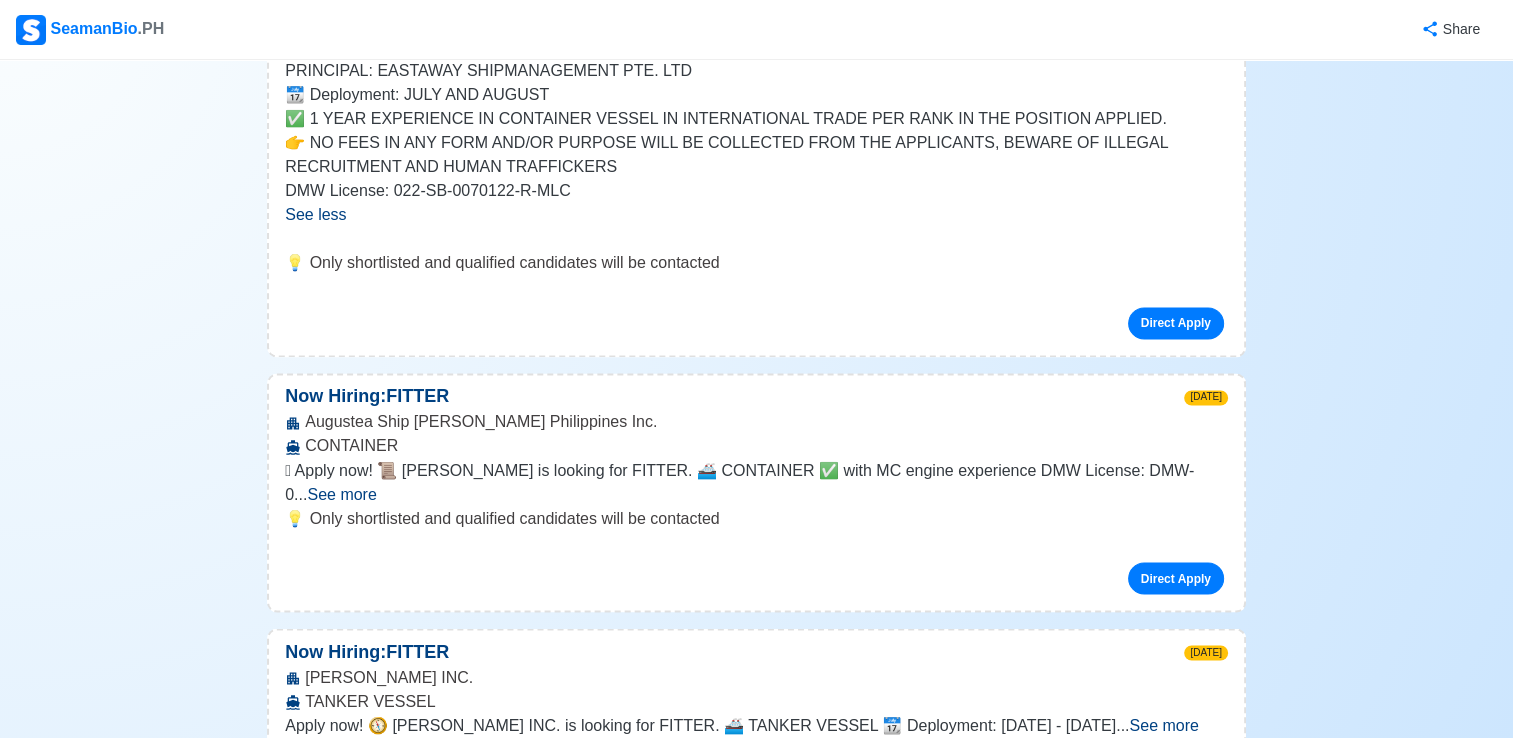 click on "See more" at bounding box center [1163, 724] 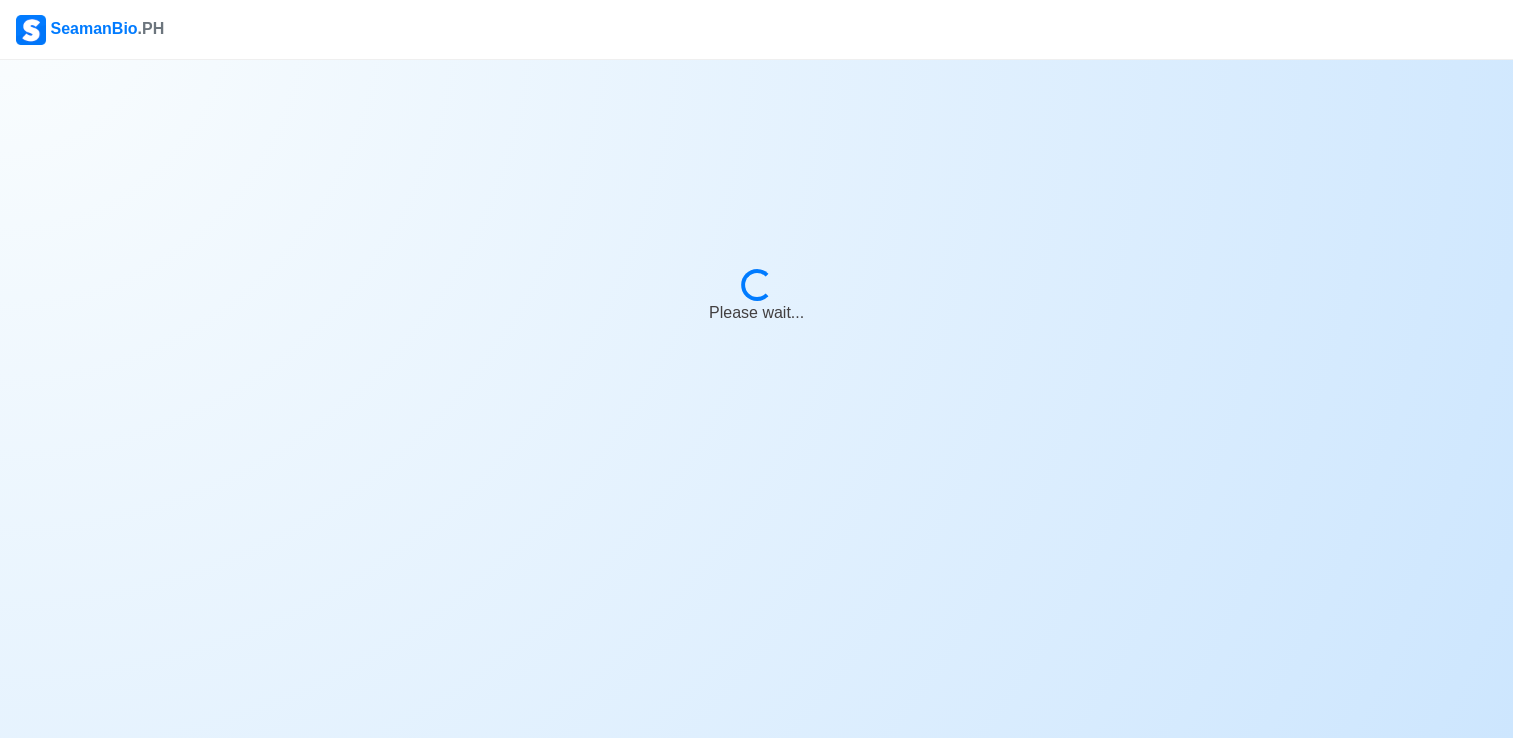 scroll, scrollTop: 0, scrollLeft: 0, axis: both 